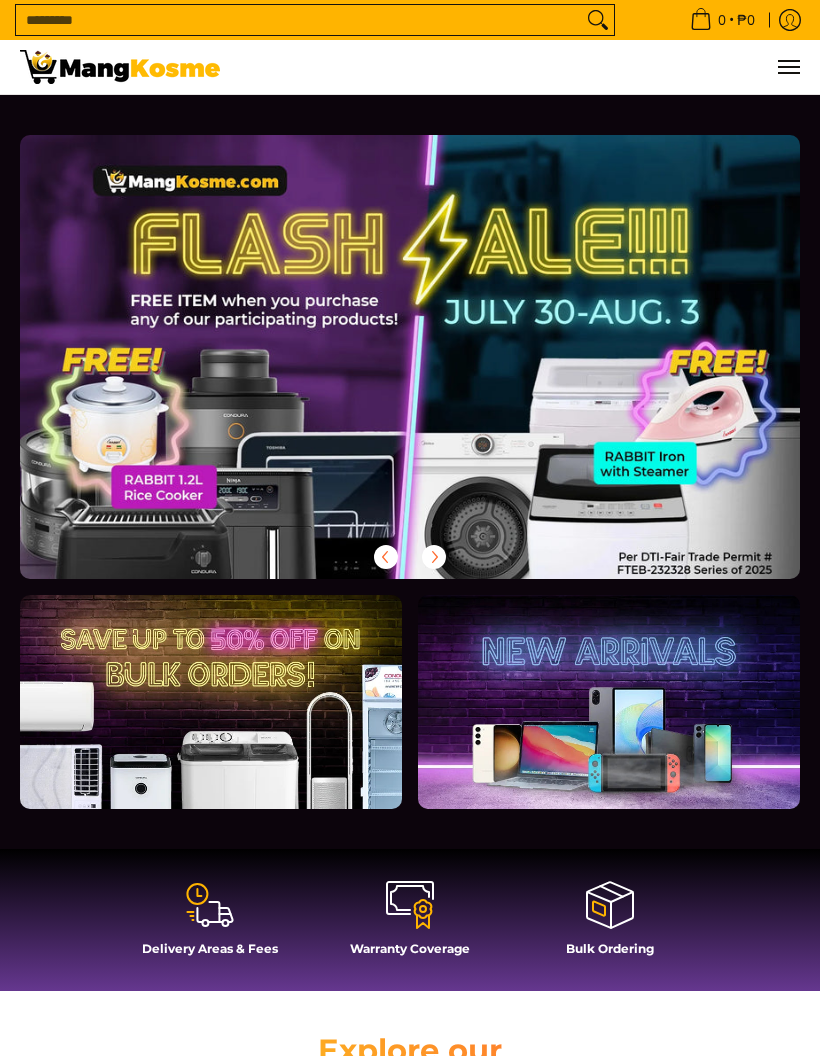 scroll, scrollTop: 0, scrollLeft: 0, axis: both 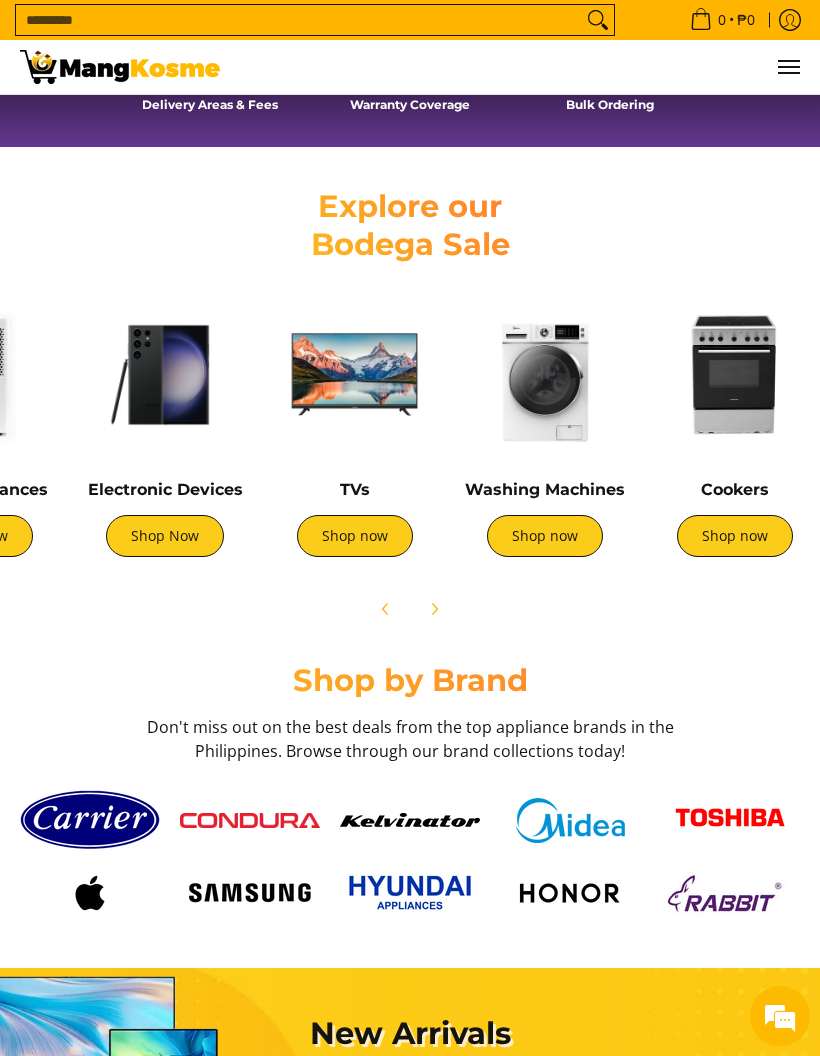 click on "Shop now" at bounding box center [735, 536] 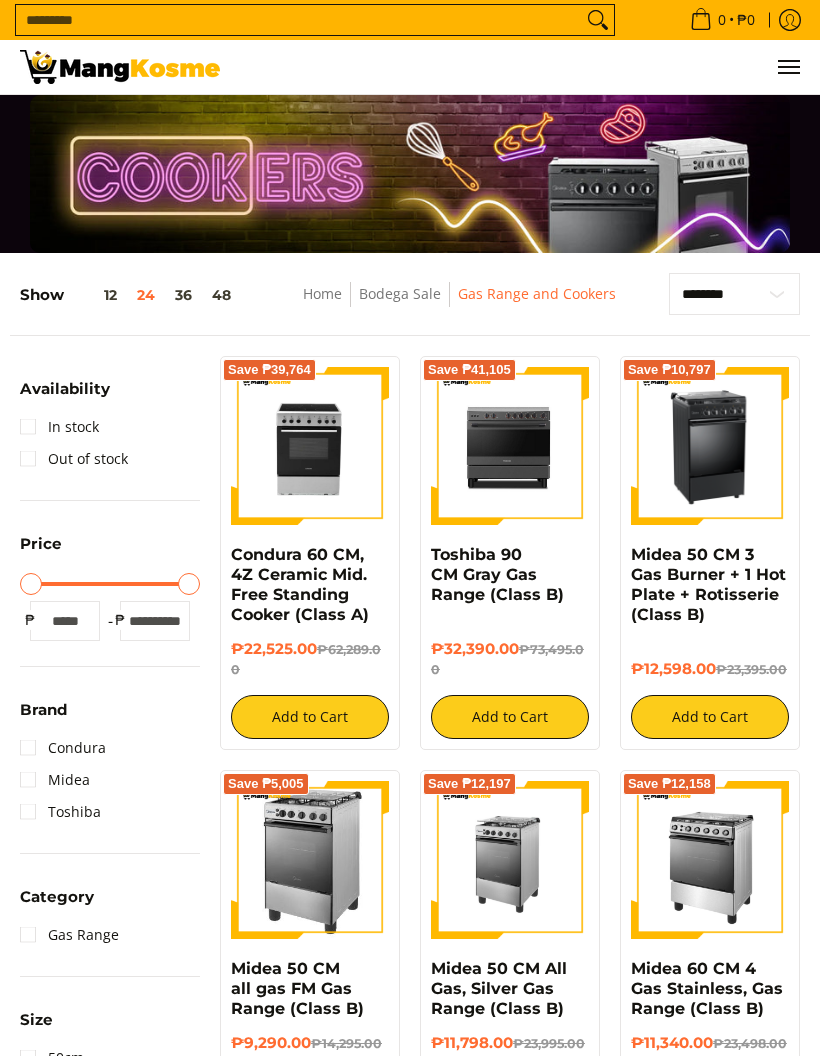 scroll, scrollTop: 0, scrollLeft: 0, axis: both 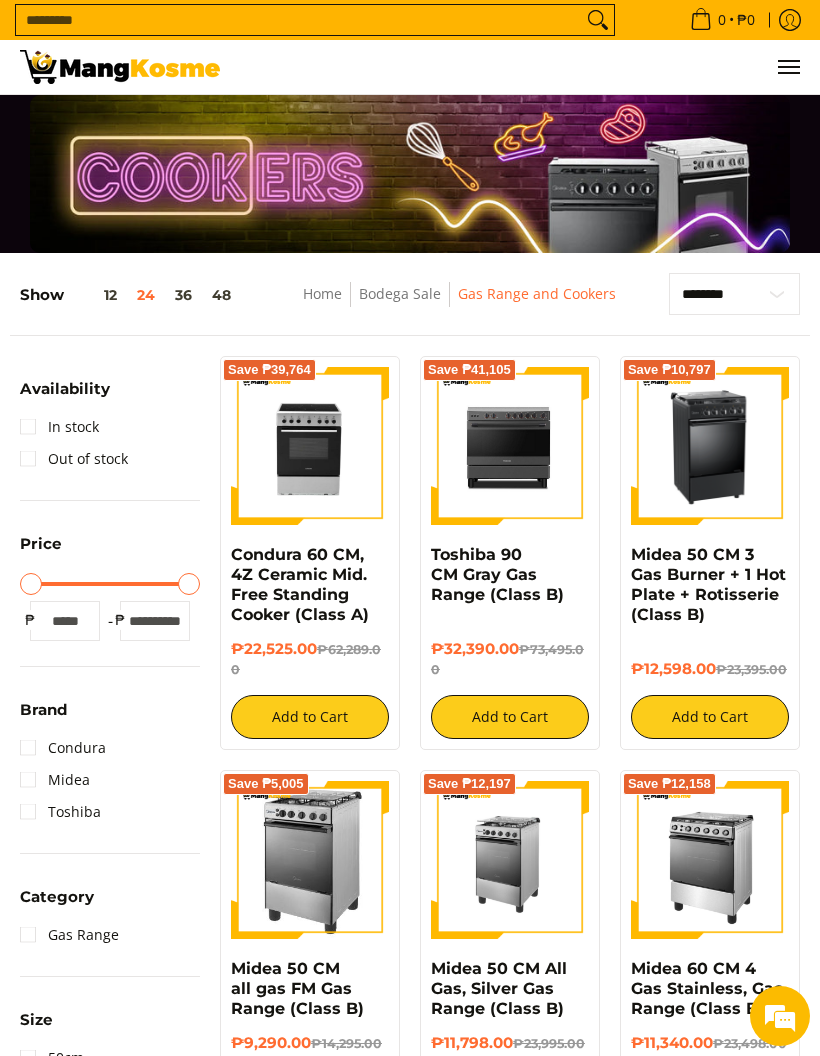 click at bounding box center [710, 446] 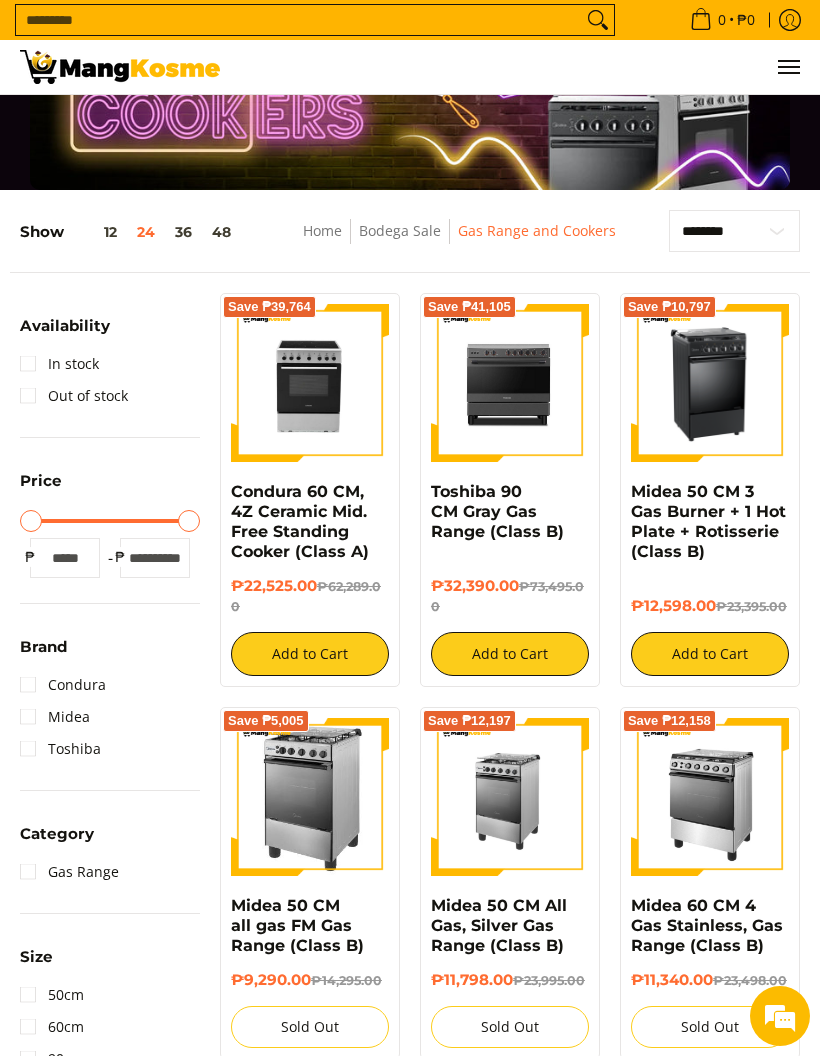 click at bounding box center (310, 383) 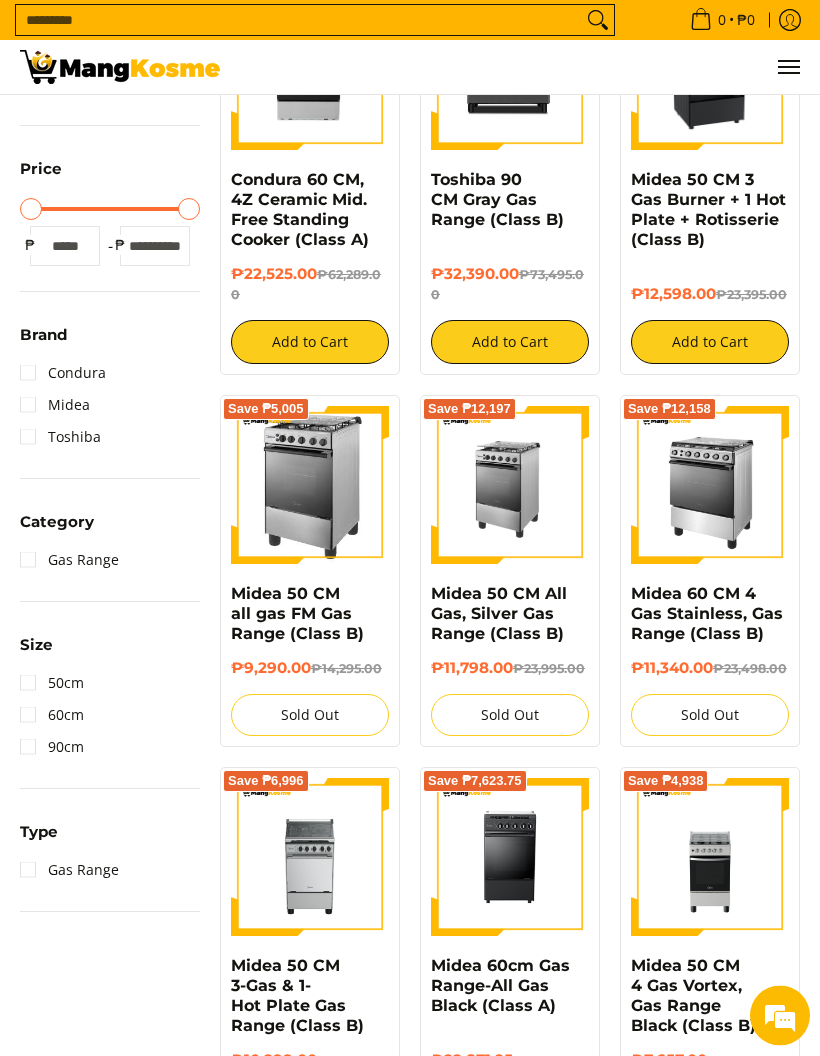 scroll, scrollTop: 365, scrollLeft: 0, axis: vertical 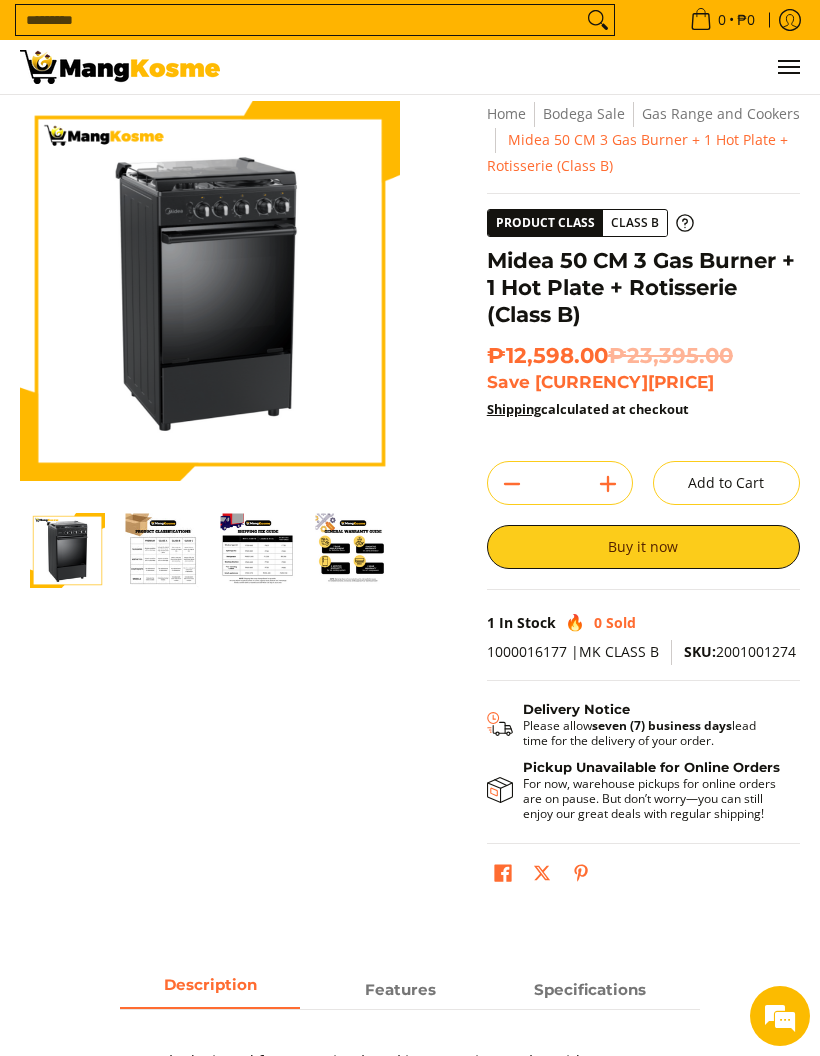 click at bounding box center (162, 550) 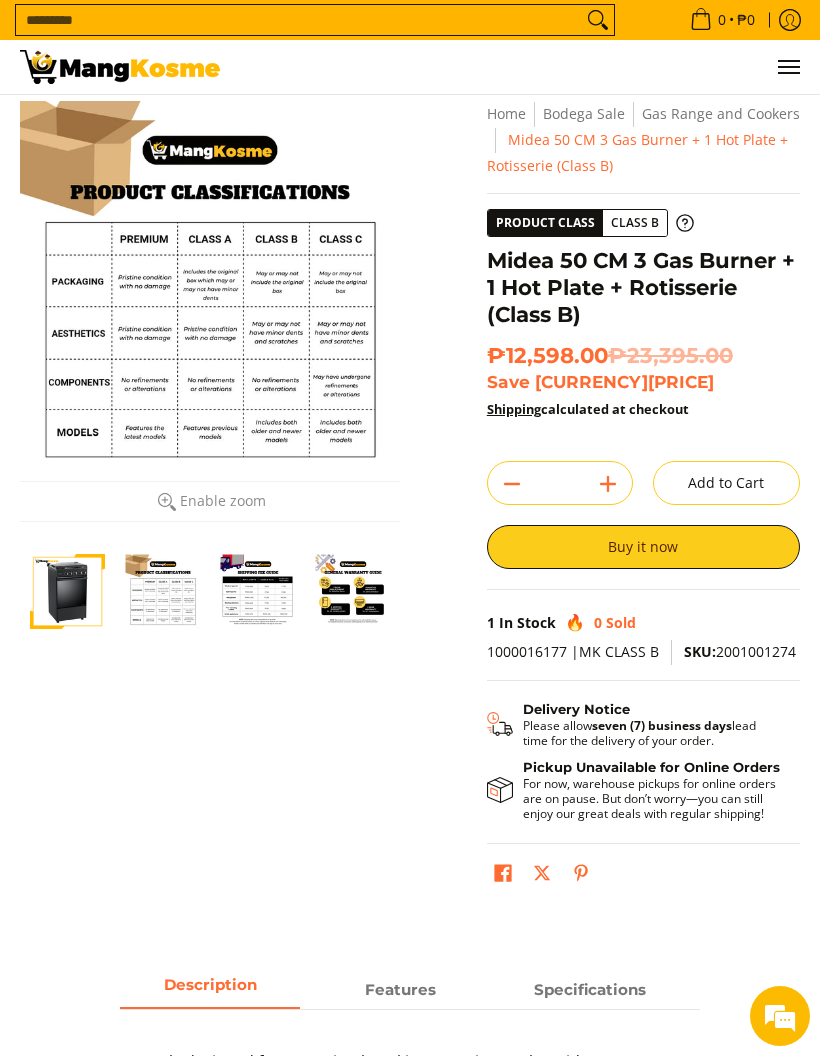 click at bounding box center (257, 591) 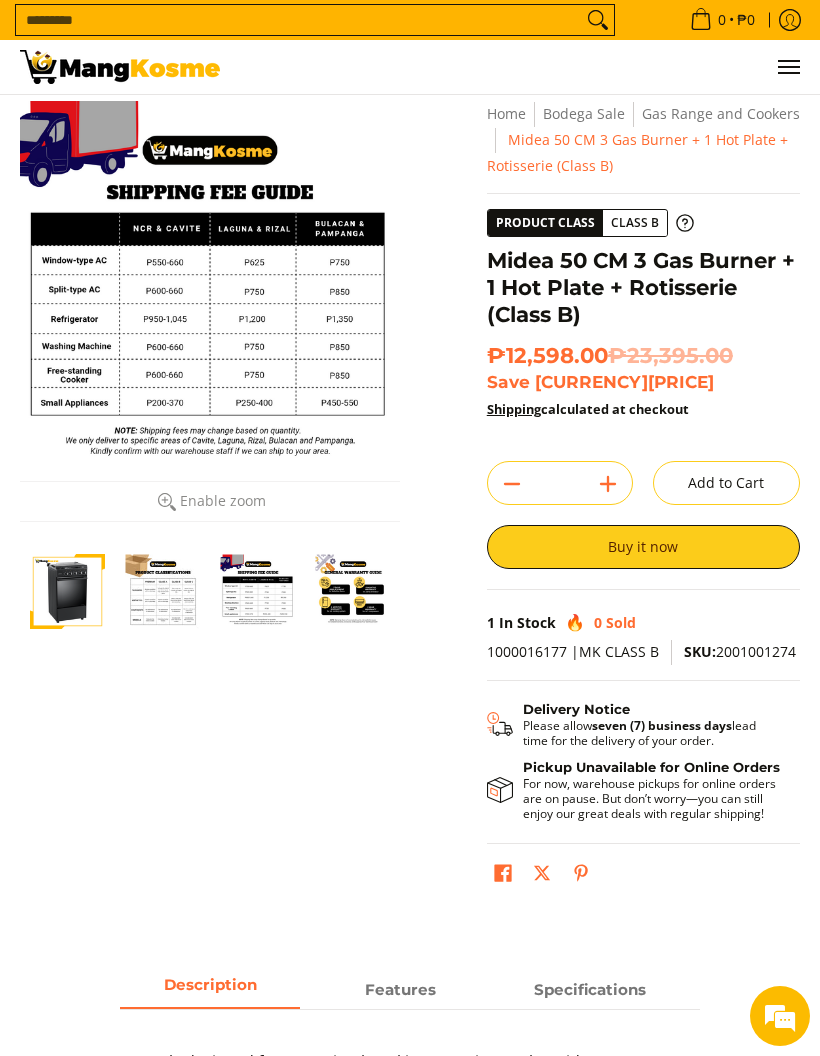 click at bounding box center [162, 591] 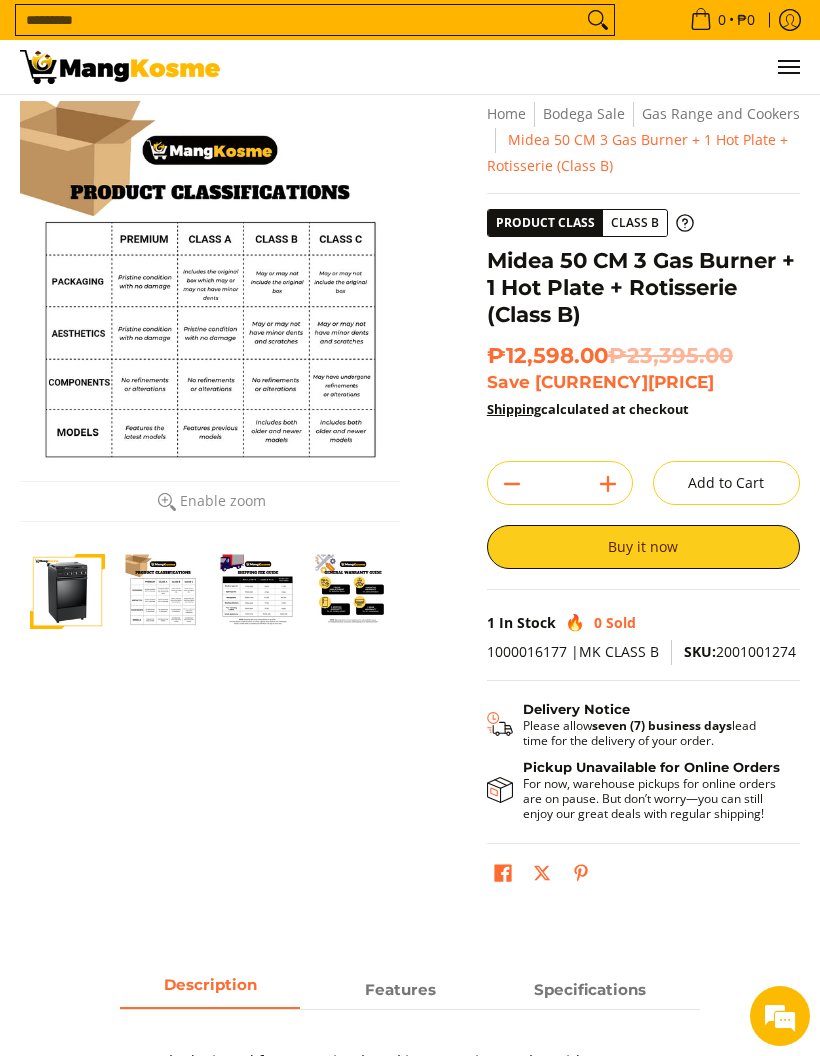 scroll, scrollTop: 0, scrollLeft: 0, axis: both 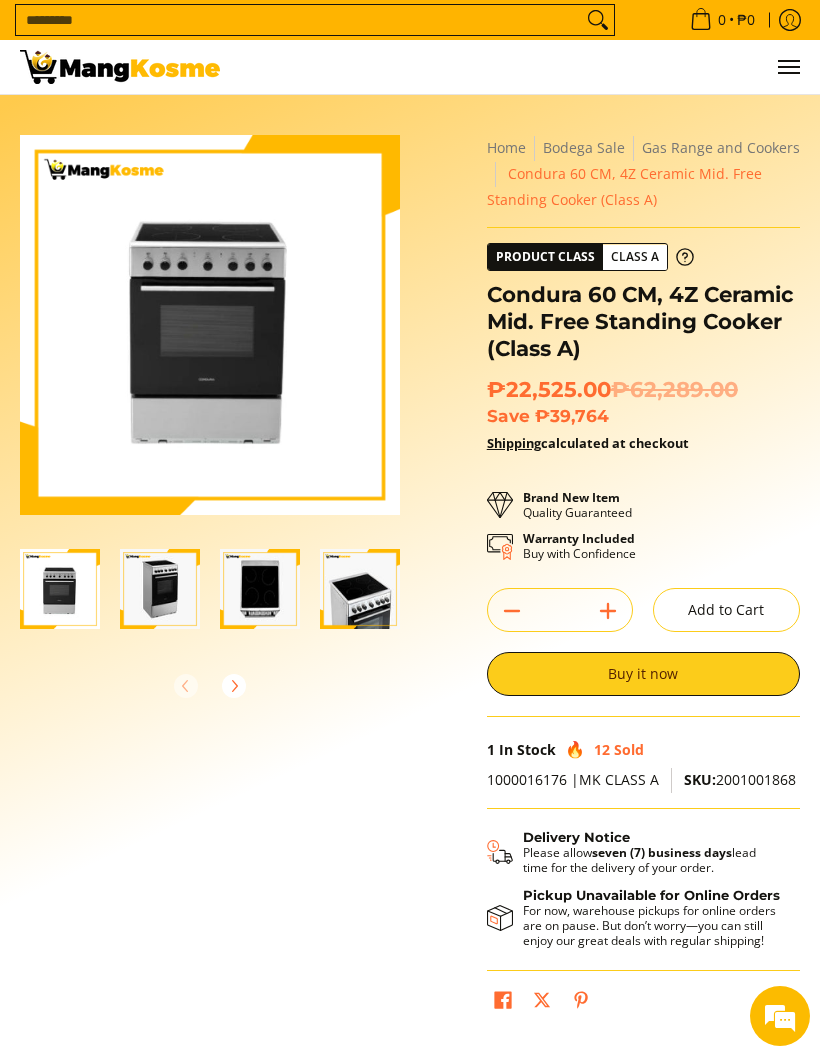 click at bounding box center (60, 589) 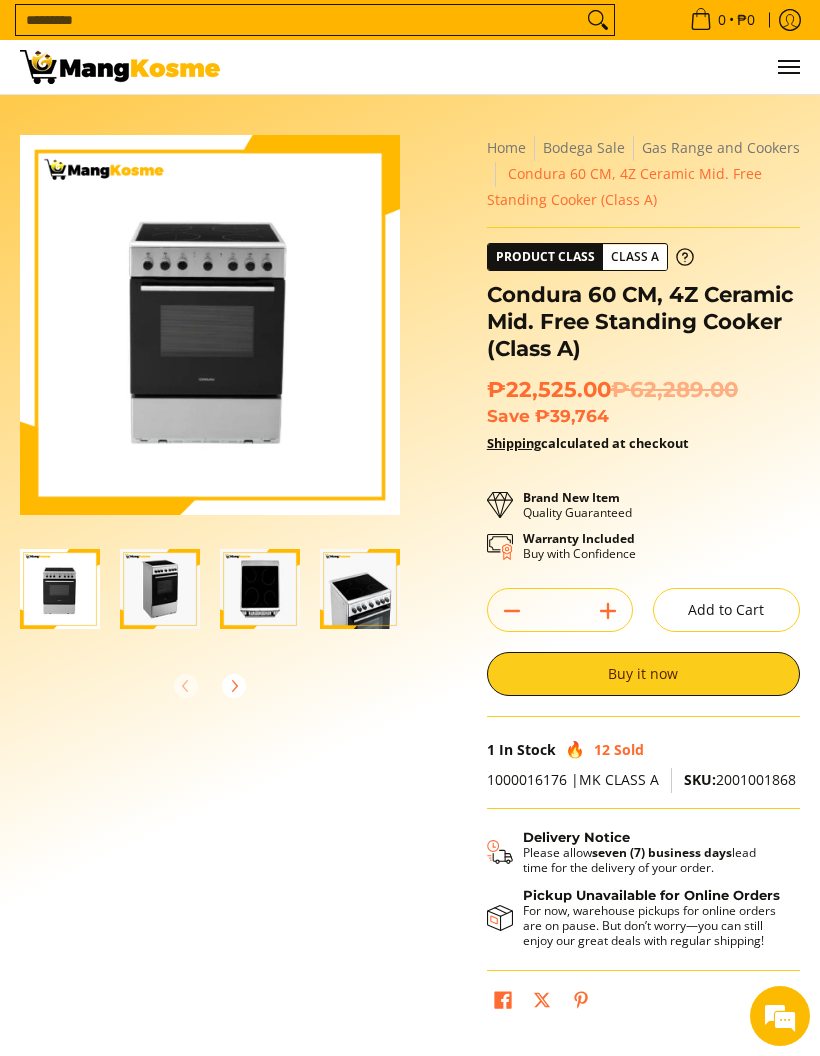 click at bounding box center (160, 589) 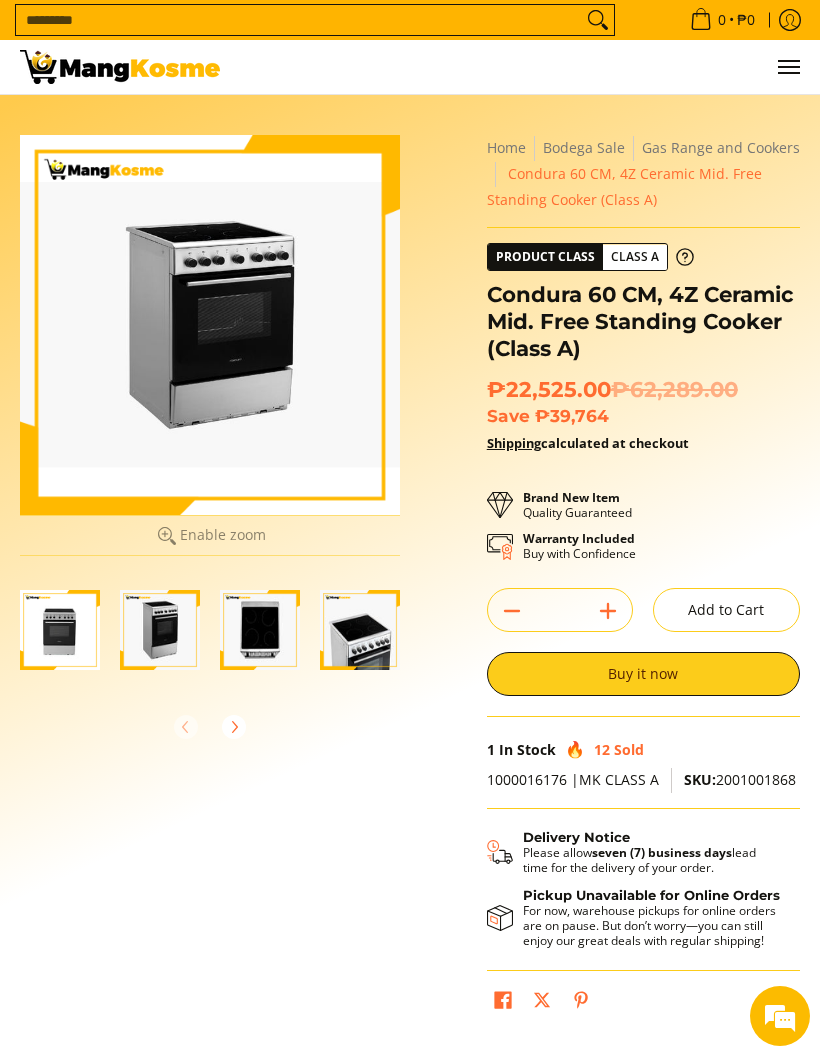 click at bounding box center [60, 630] 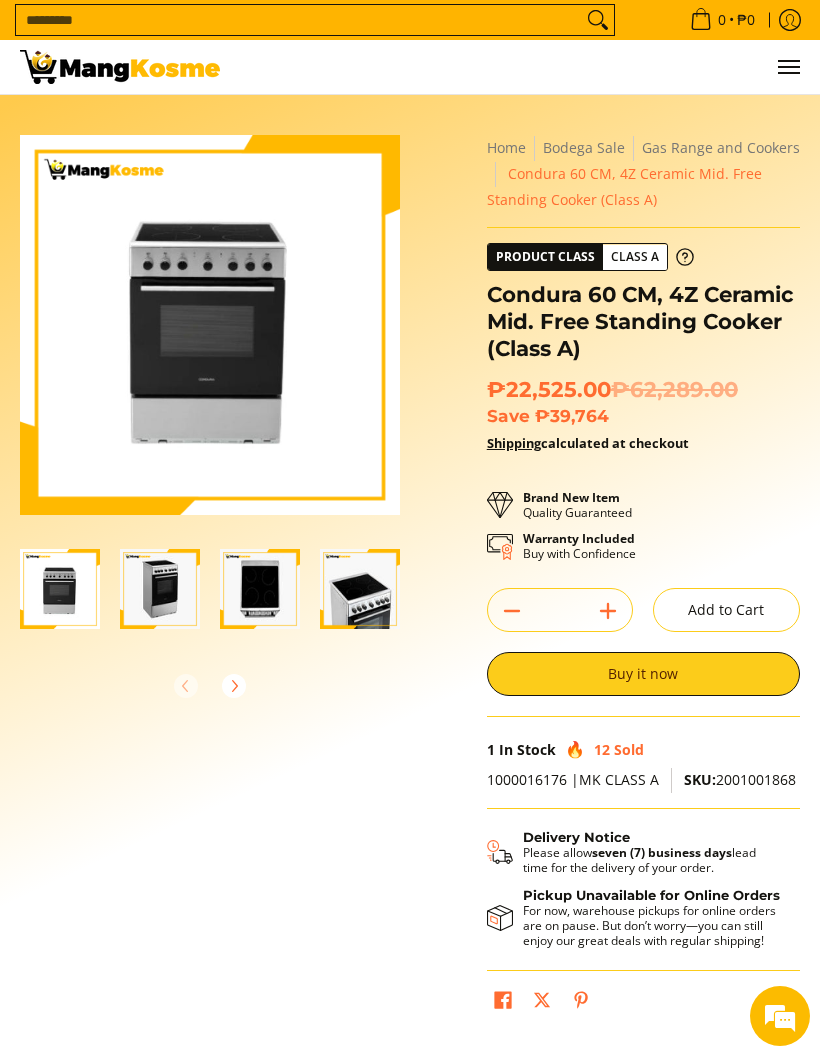 click at bounding box center [360, 589] 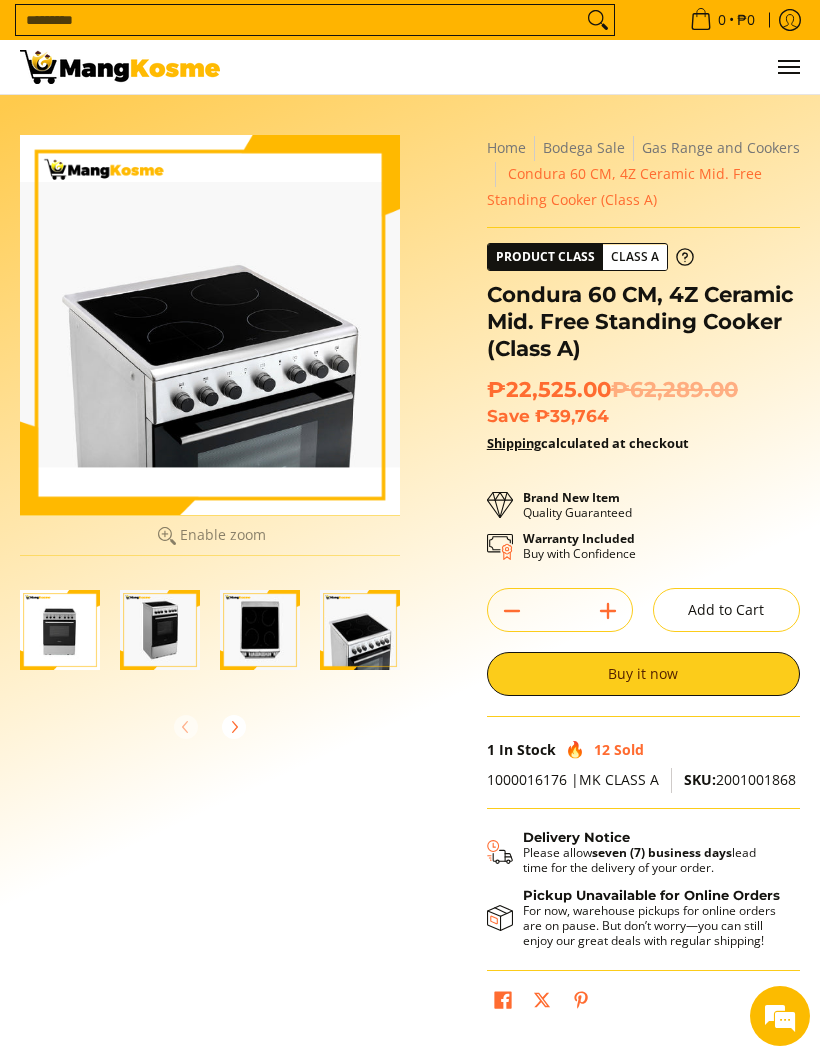 scroll, scrollTop: 0, scrollLeft: 0, axis: both 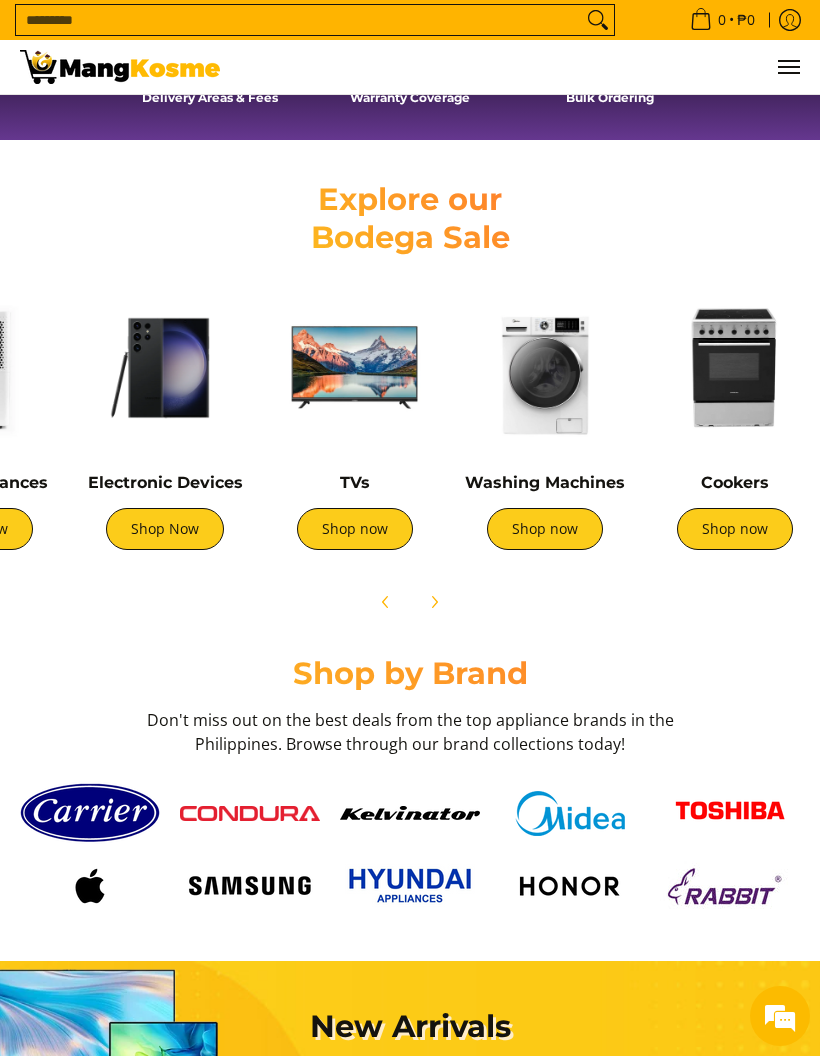 click at bounding box center [545, 368] 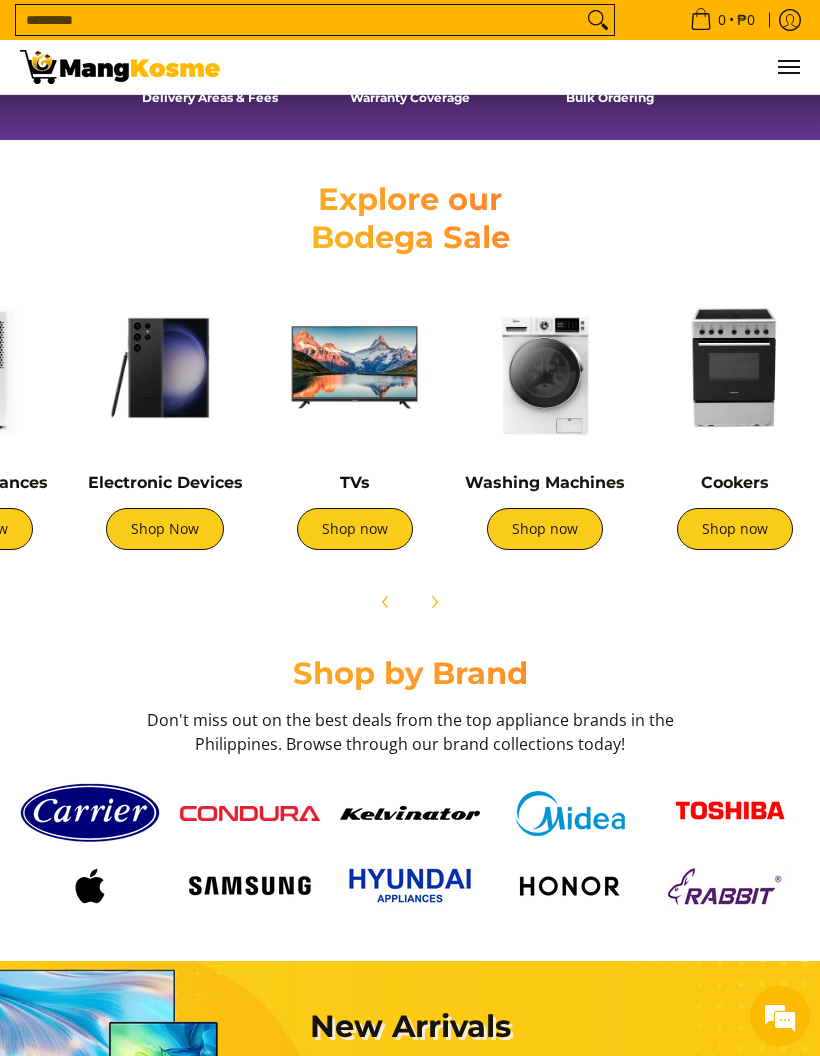 scroll, scrollTop: 851, scrollLeft: 0, axis: vertical 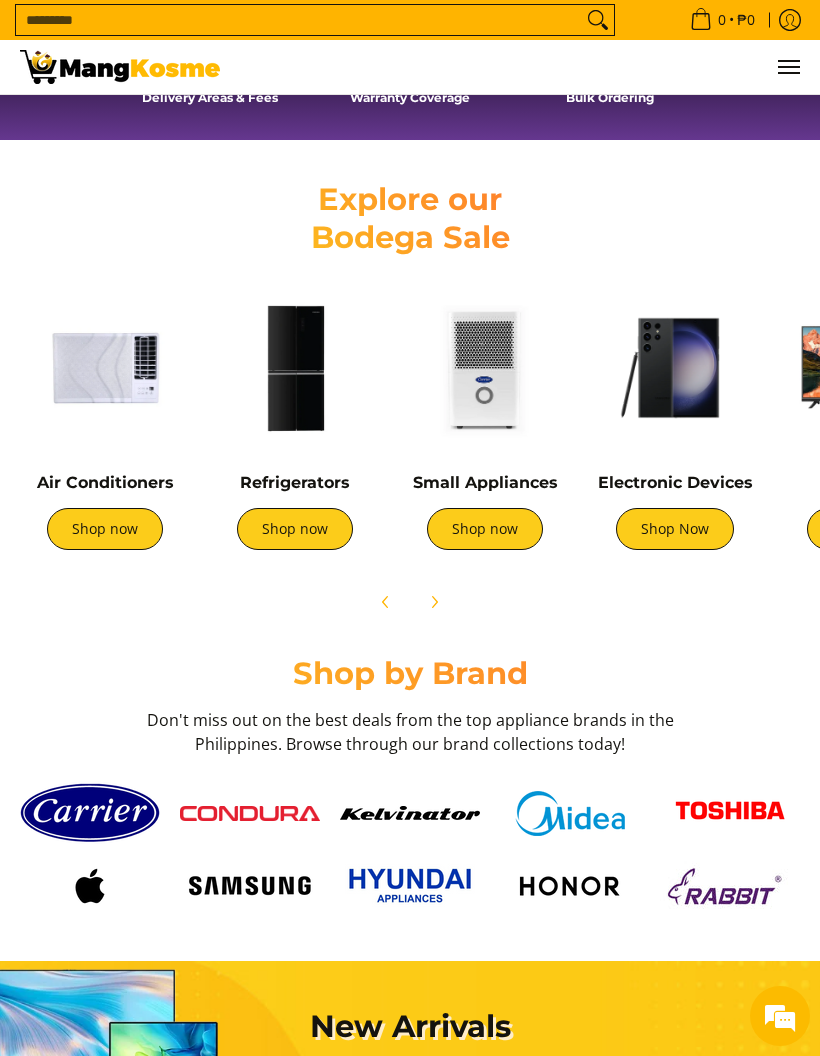 click on "Shop now" at bounding box center (295, 529) 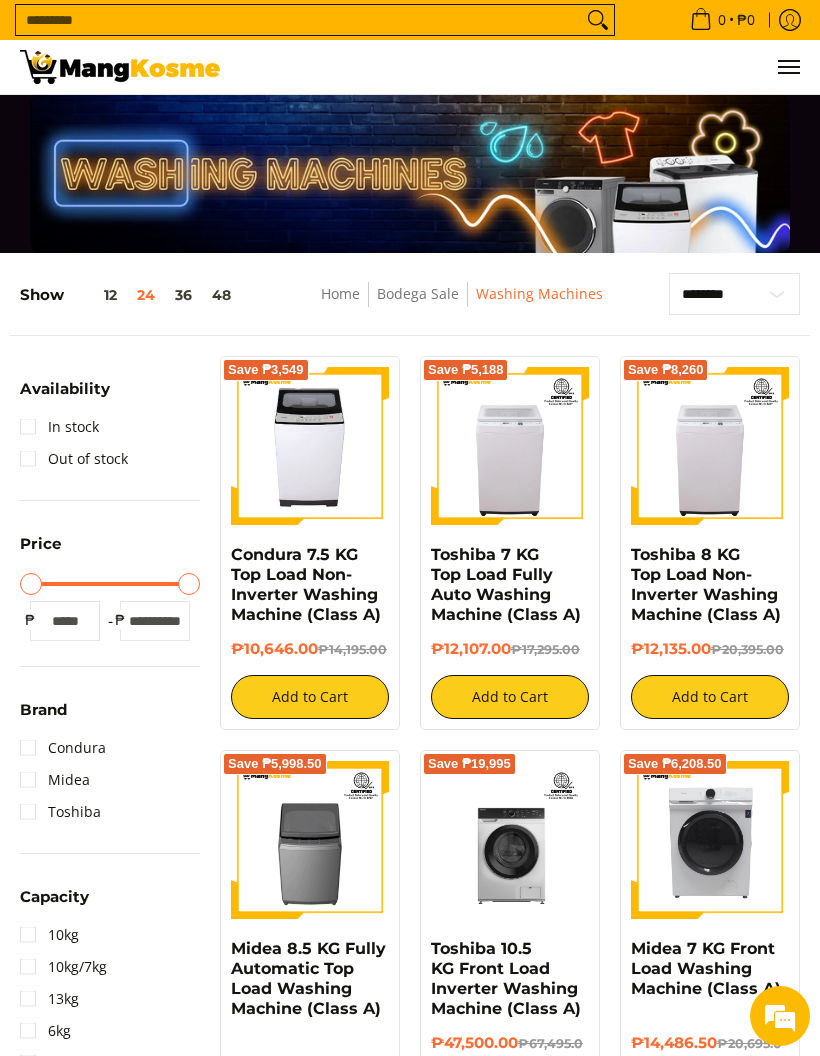 scroll, scrollTop: 0, scrollLeft: 0, axis: both 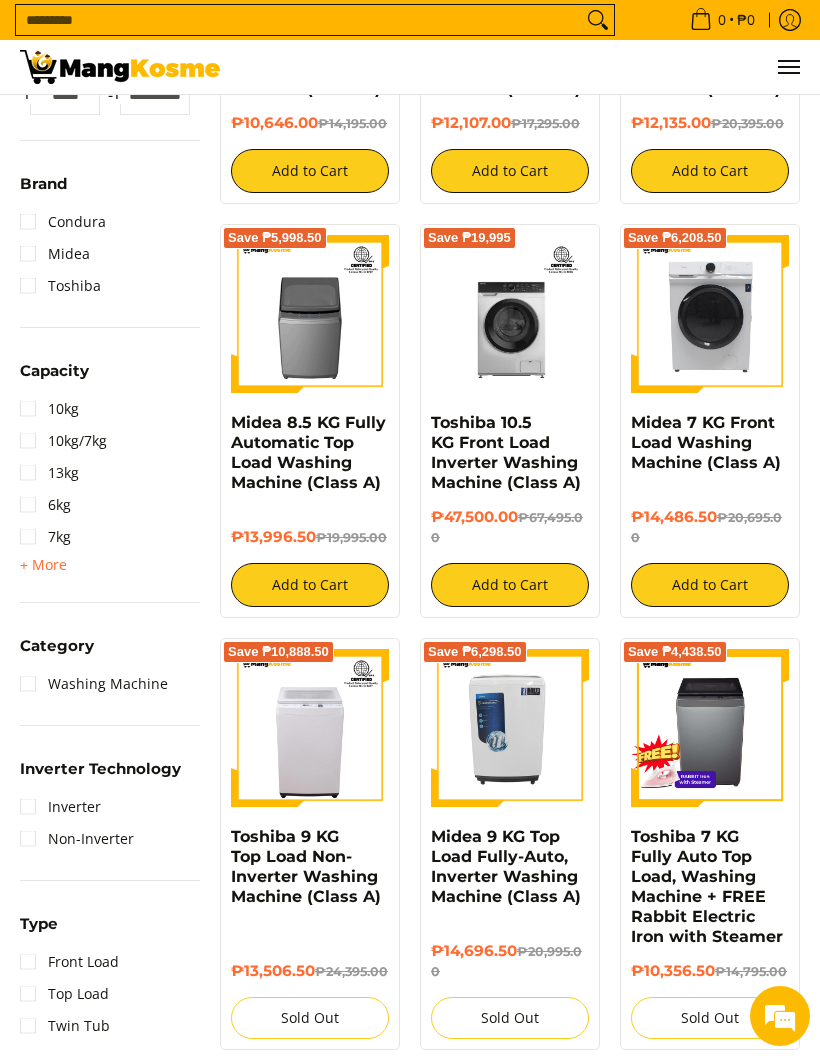 click at bounding box center (710, 314) 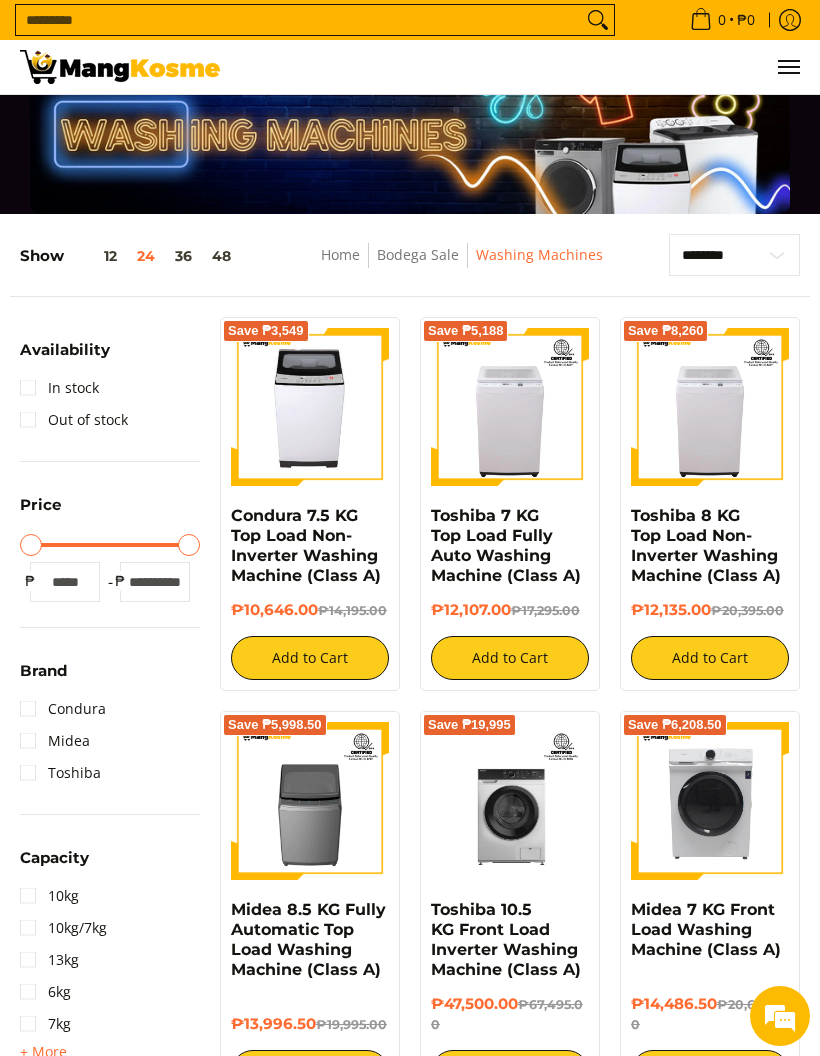 scroll, scrollTop: 0, scrollLeft: 0, axis: both 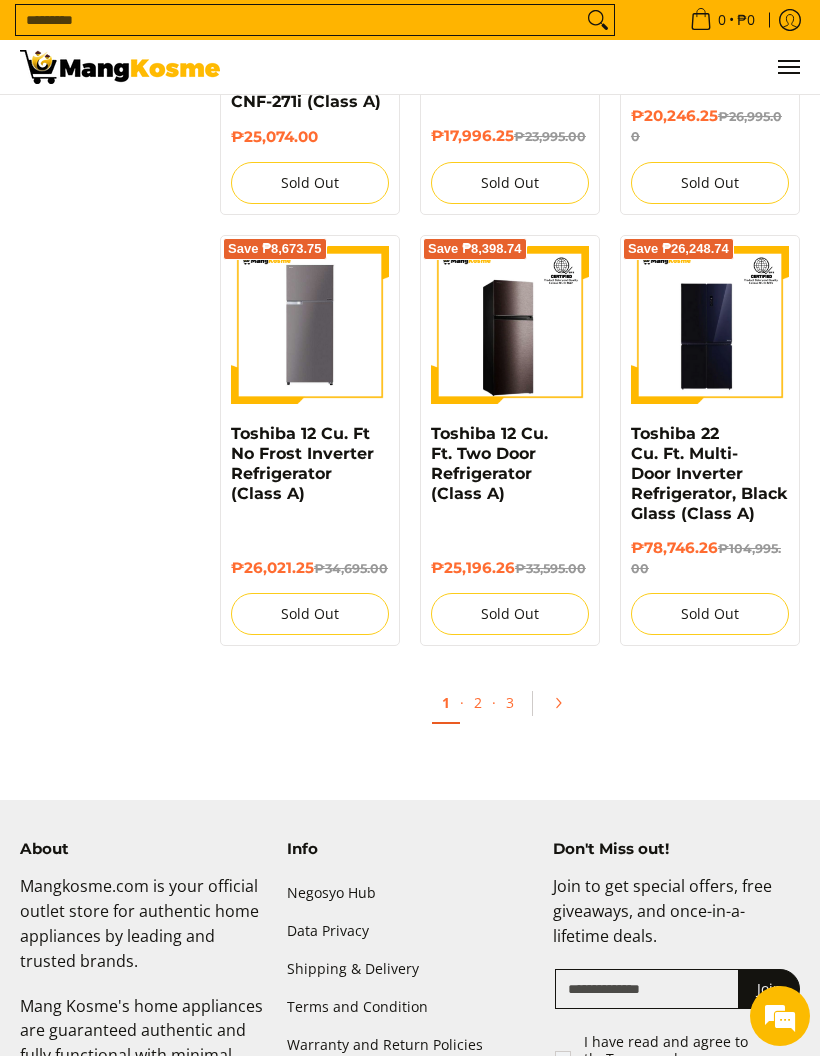 click 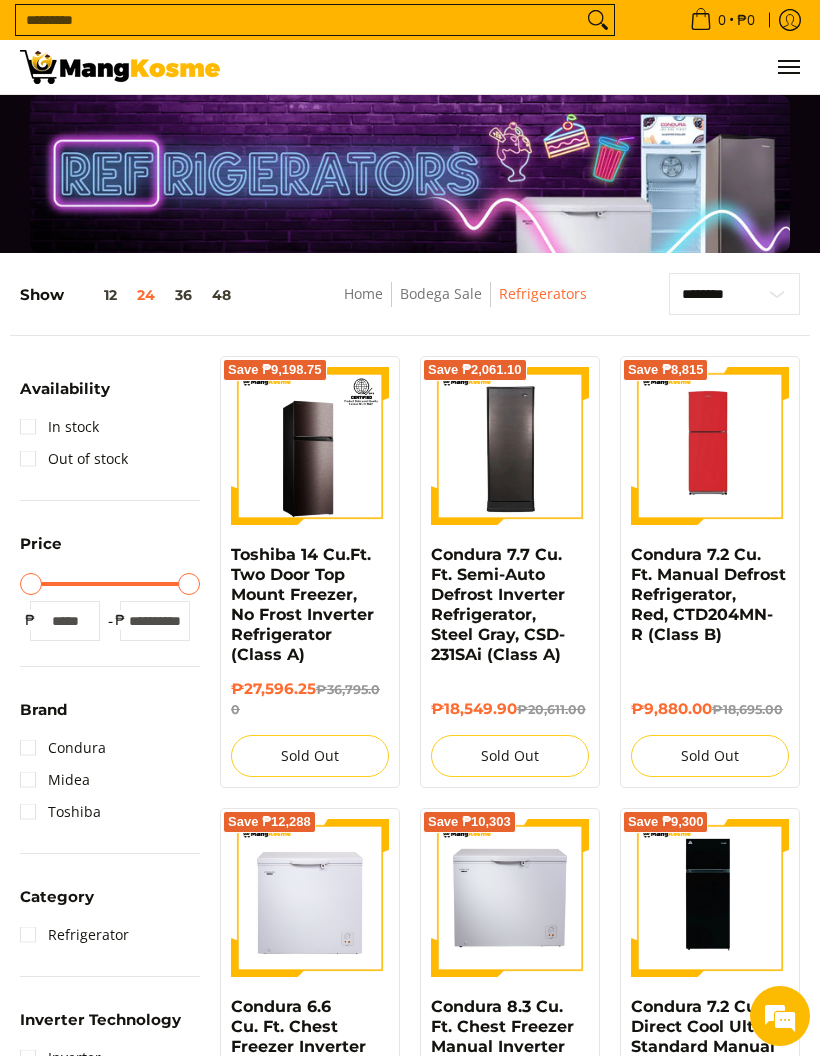 scroll, scrollTop: 53, scrollLeft: 0, axis: vertical 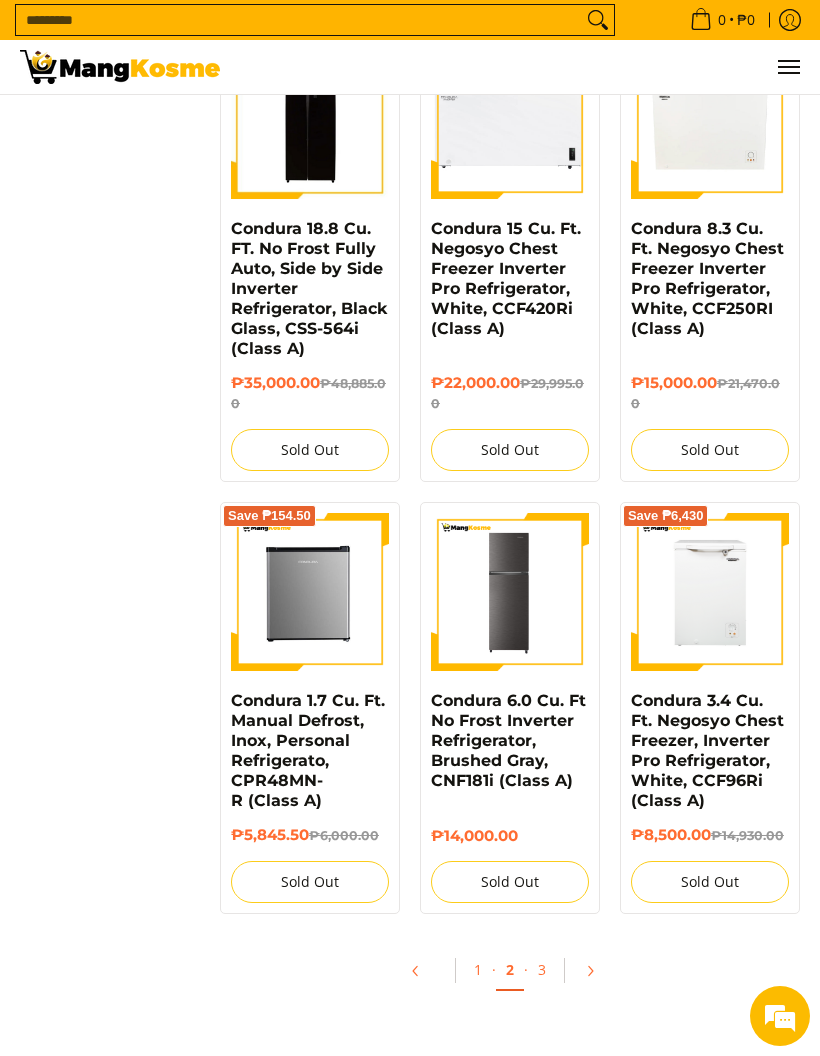 click at bounding box center (423, 971) 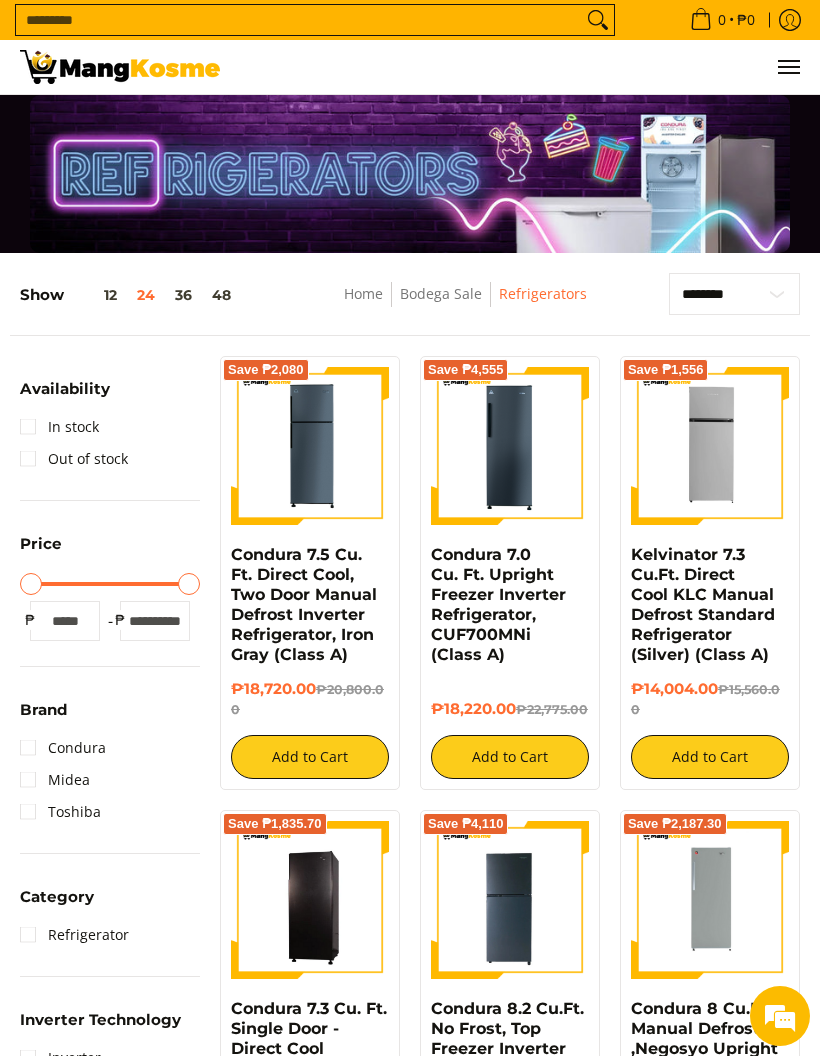 scroll, scrollTop: 0, scrollLeft: 0, axis: both 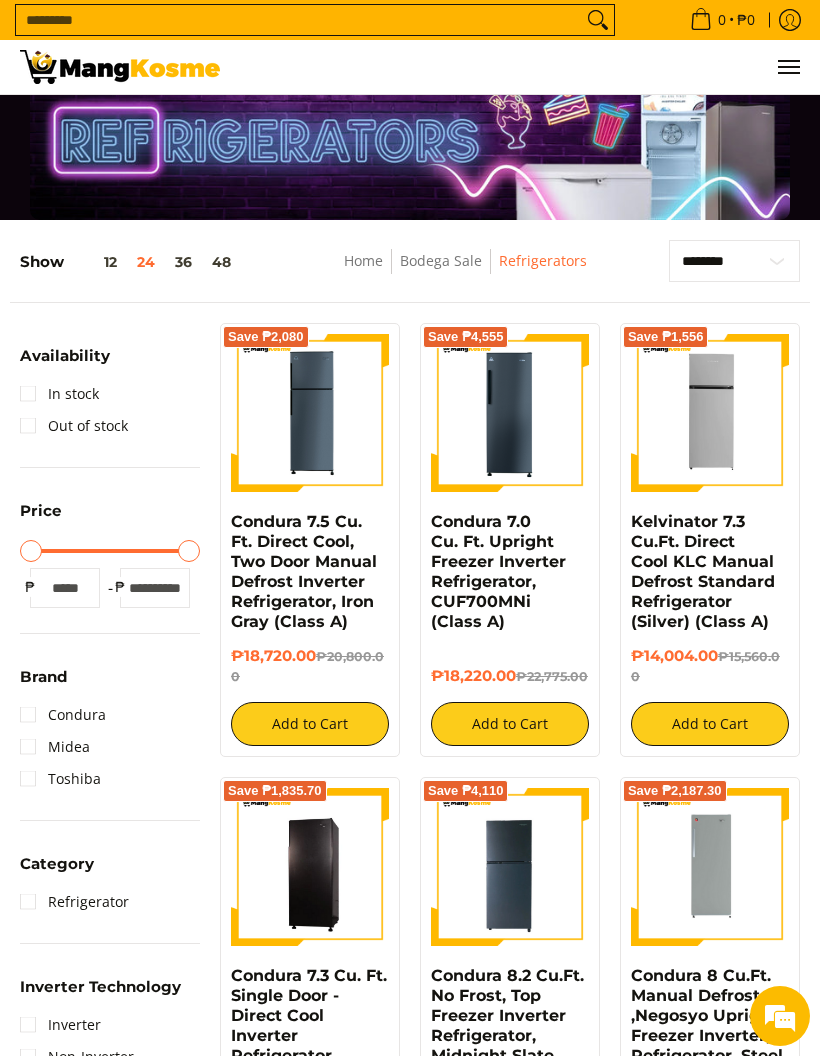 click at bounding box center [310, 413] 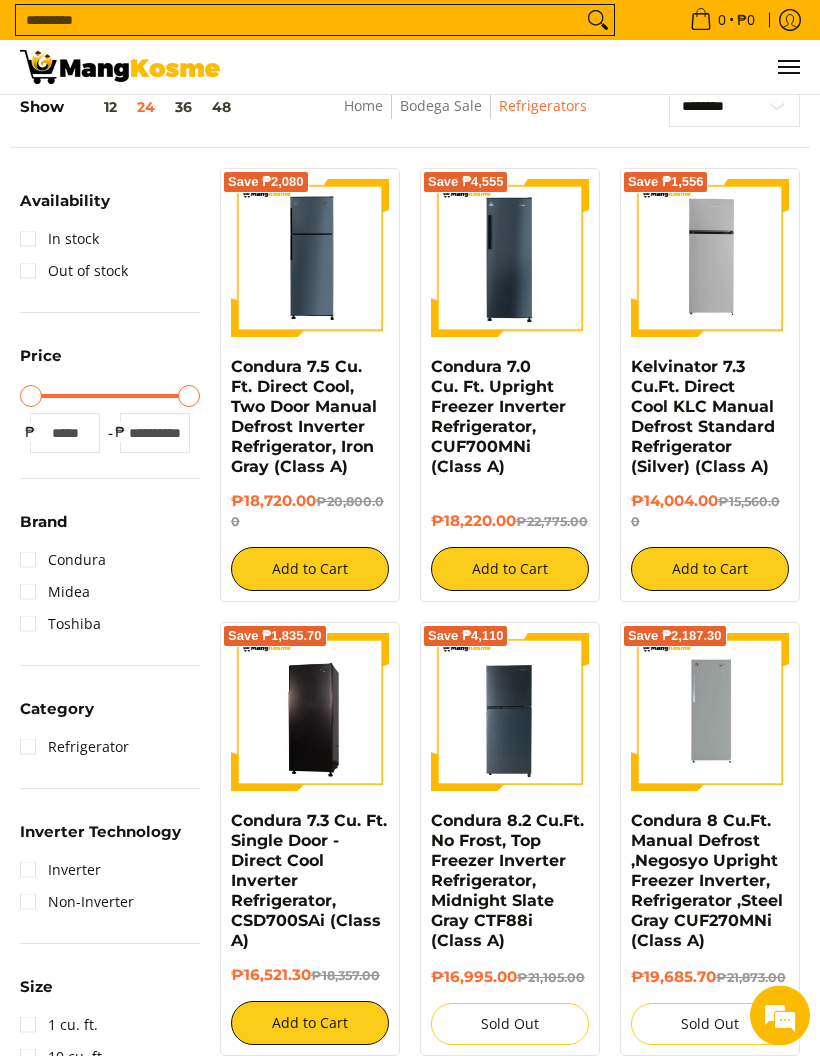 scroll, scrollTop: 0, scrollLeft: 0, axis: both 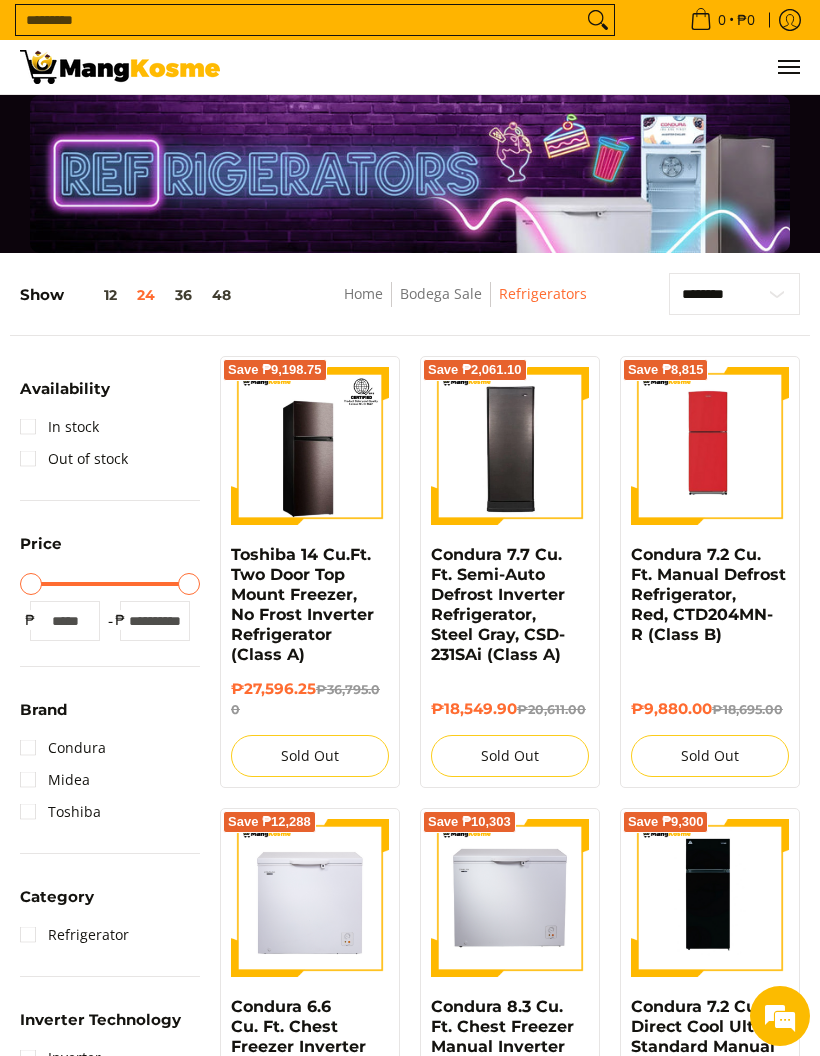 click on "Home" at bounding box center [363, 293] 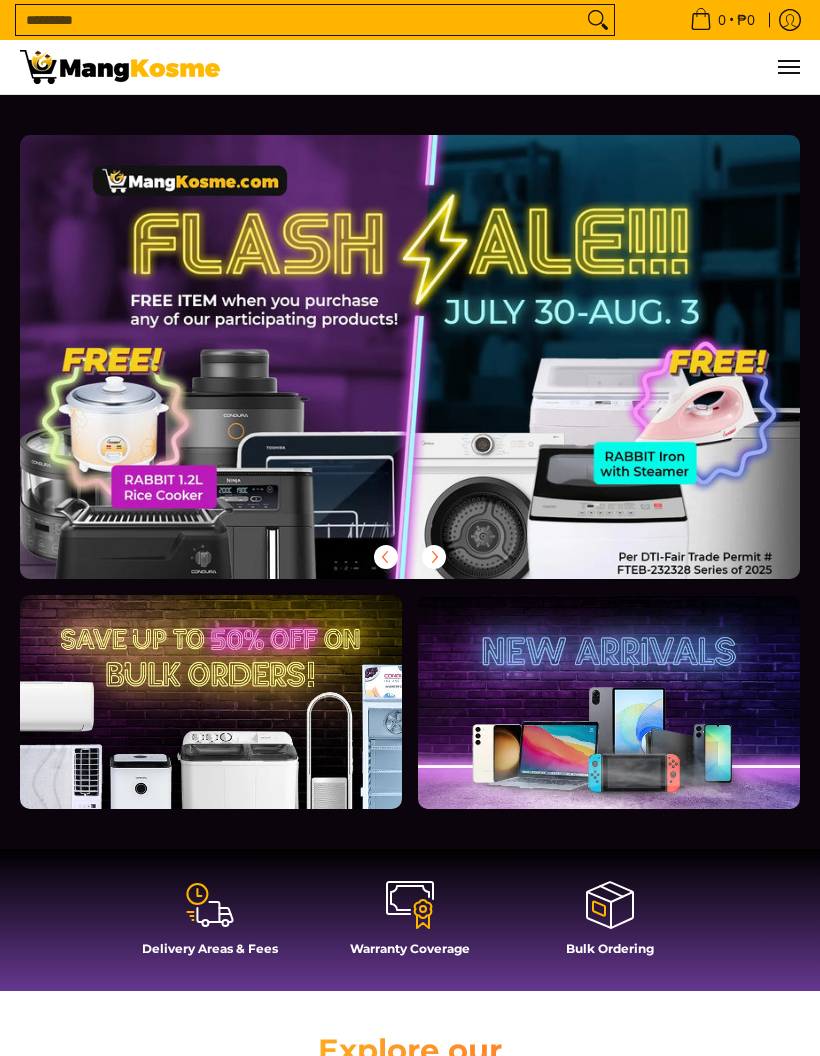 scroll, scrollTop: 0, scrollLeft: 0, axis: both 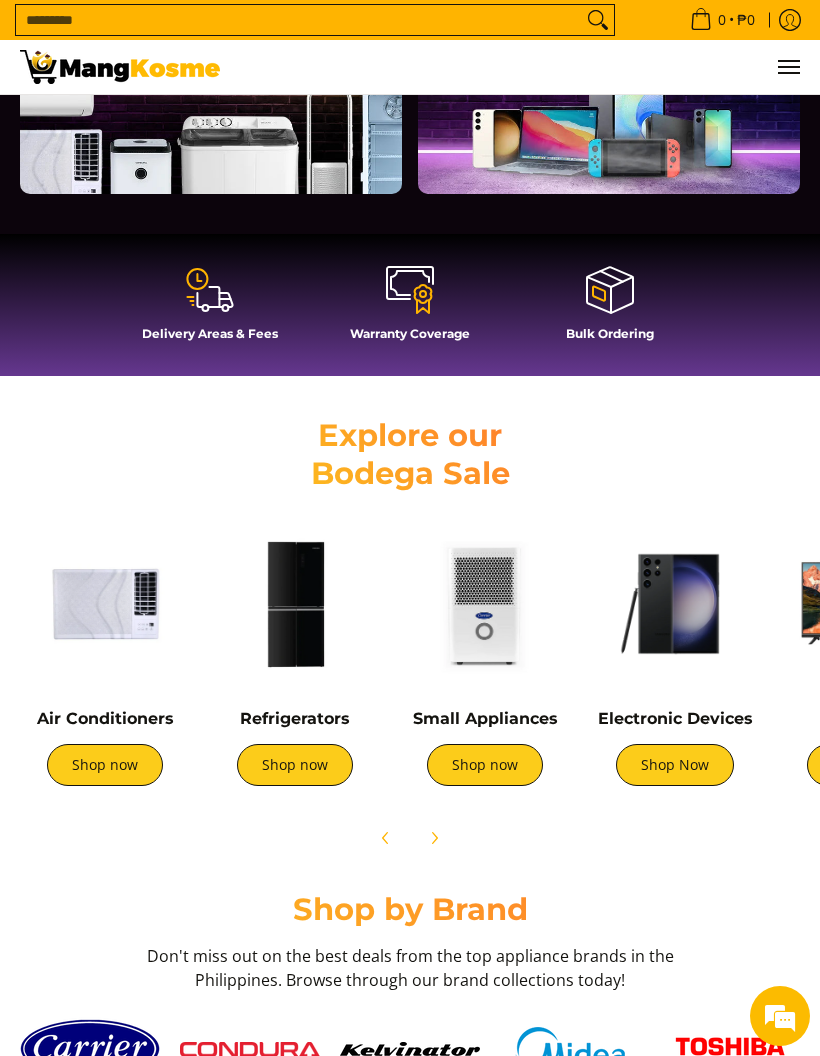 click on "Shop now" at bounding box center (105, 765) 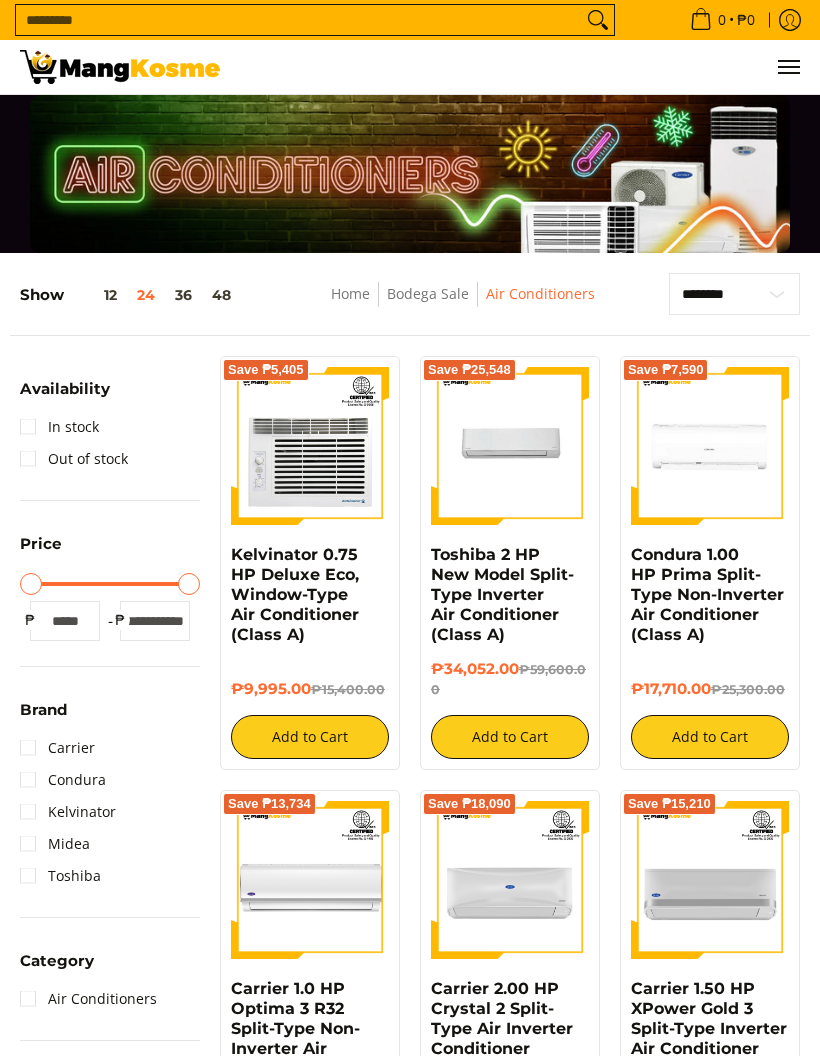 scroll, scrollTop: 0, scrollLeft: 0, axis: both 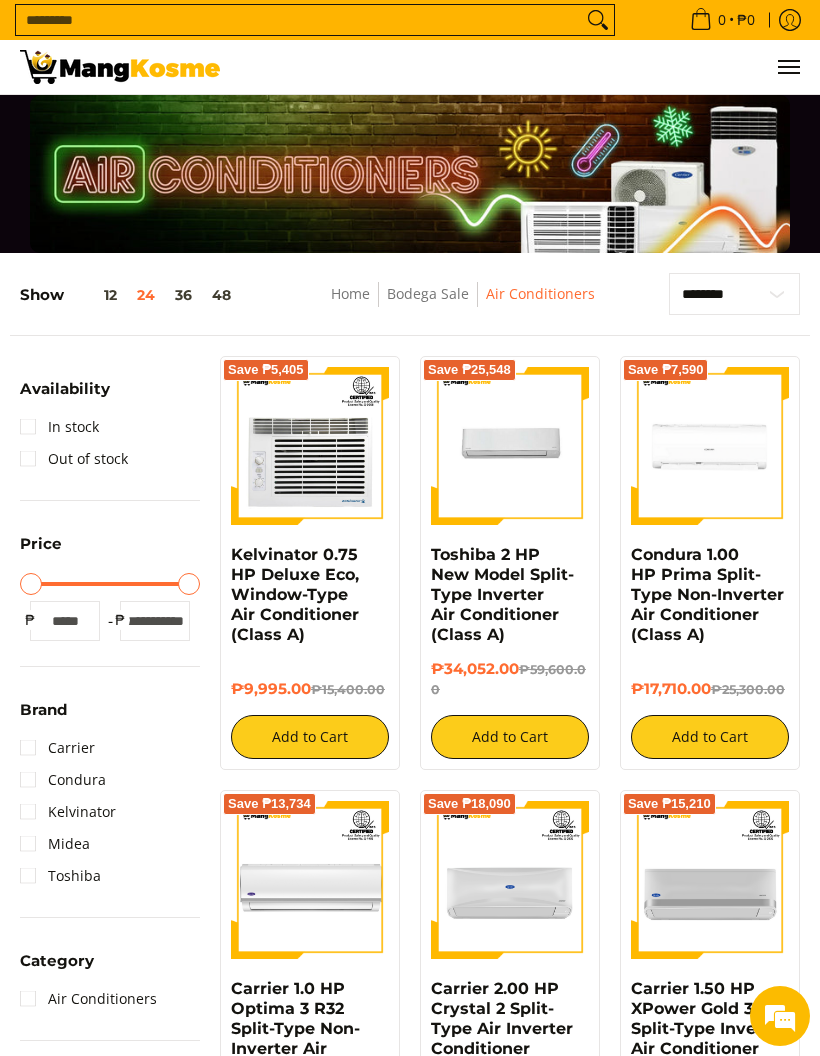 click at bounding box center (310, 446) 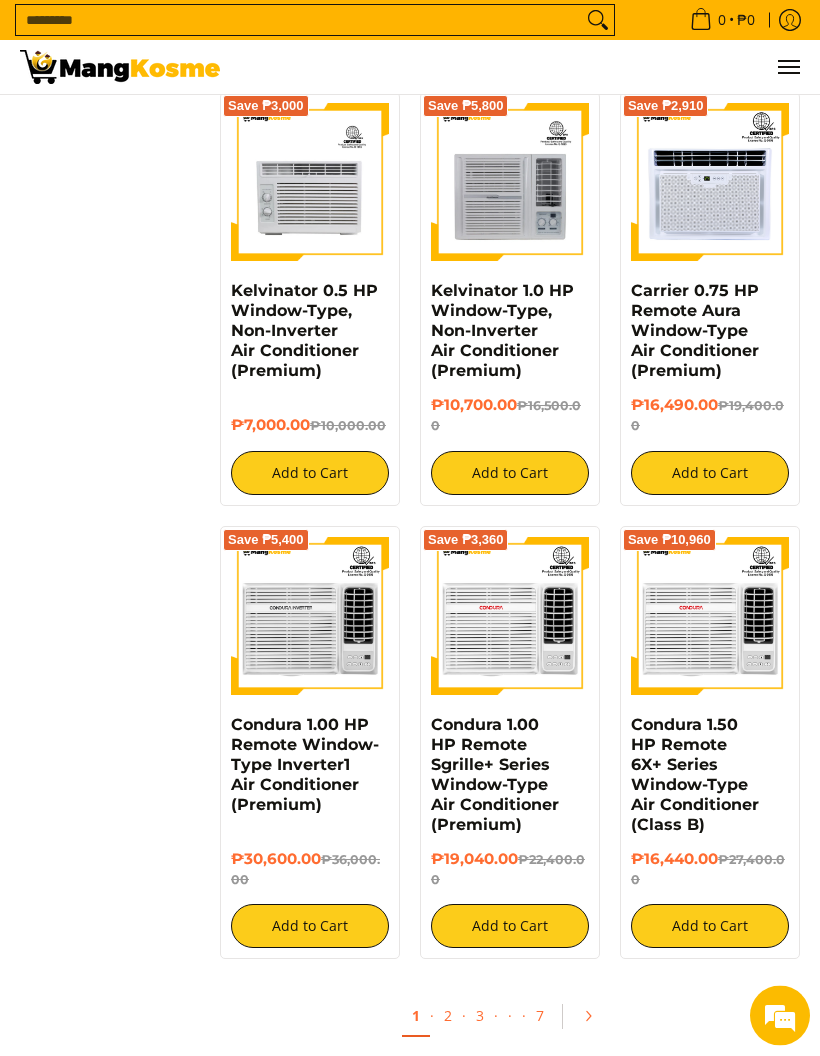 scroll, scrollTop: 2907, scrollLeft: 0, axis: vertical 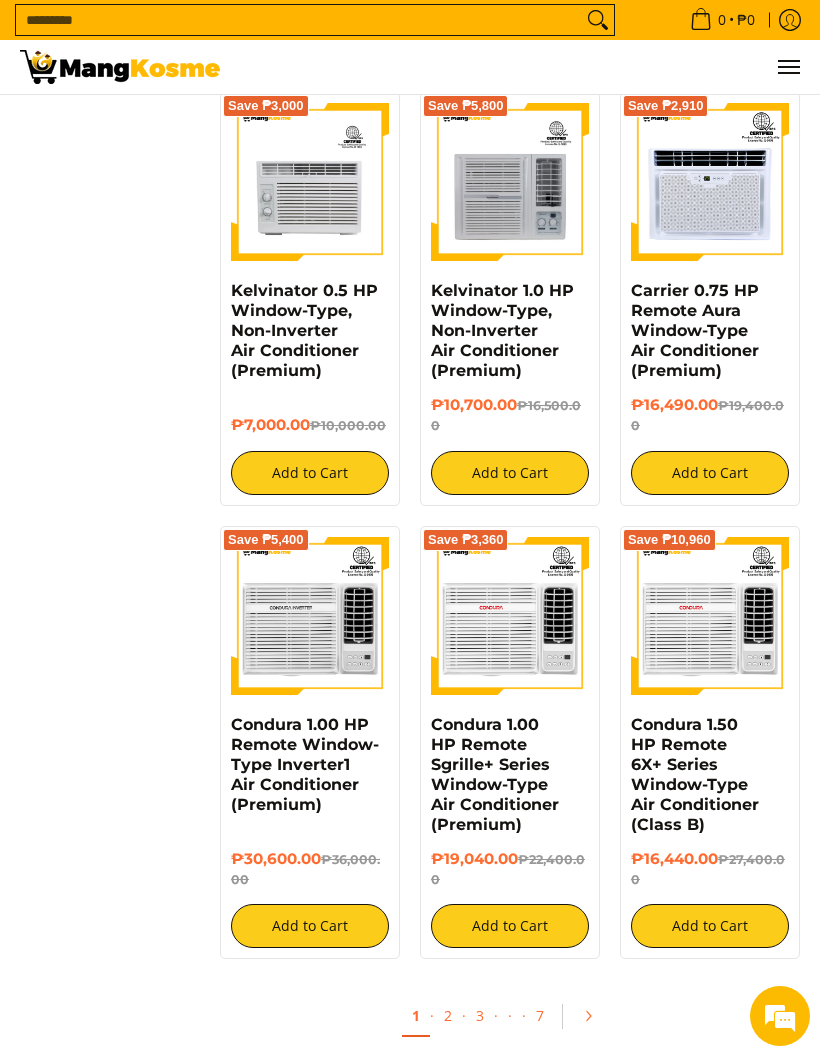 click on "Kelvinator 0.5 HP Window-Type, Non-Inverter Air Conditioner (Premium)" at bounding box center [304, 330] 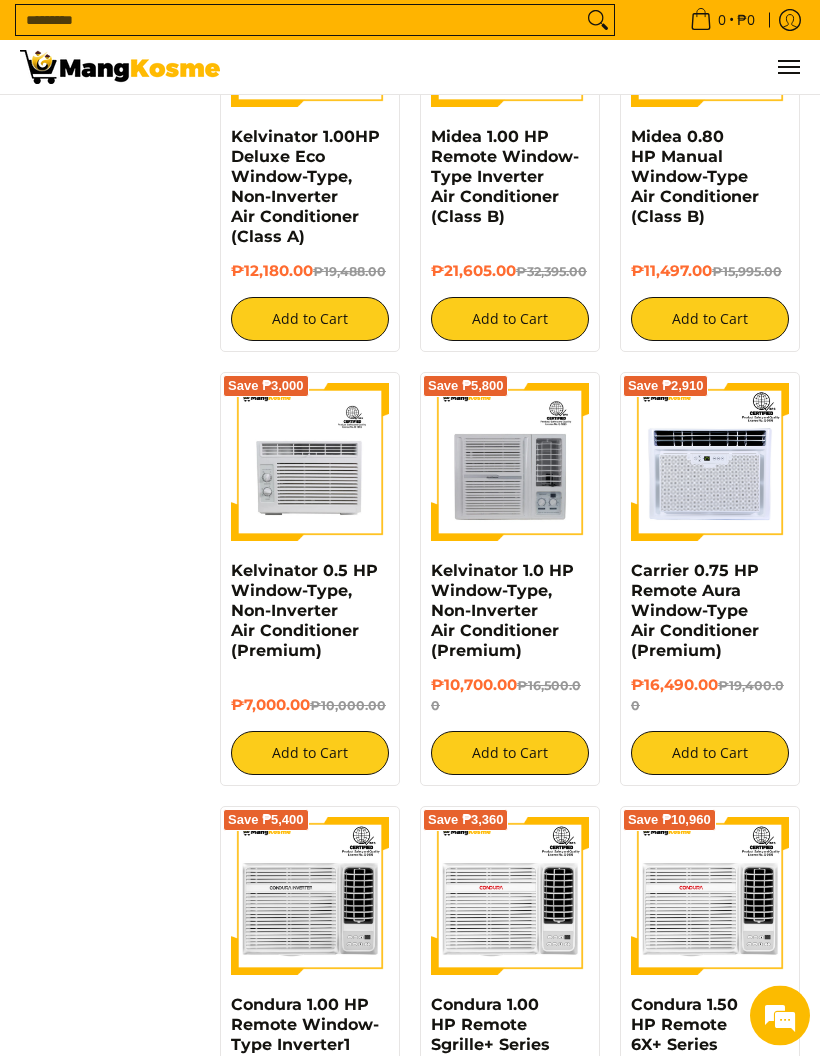 scroll, scrollTop: 2622, scrollLeft: 0, axis: vertical 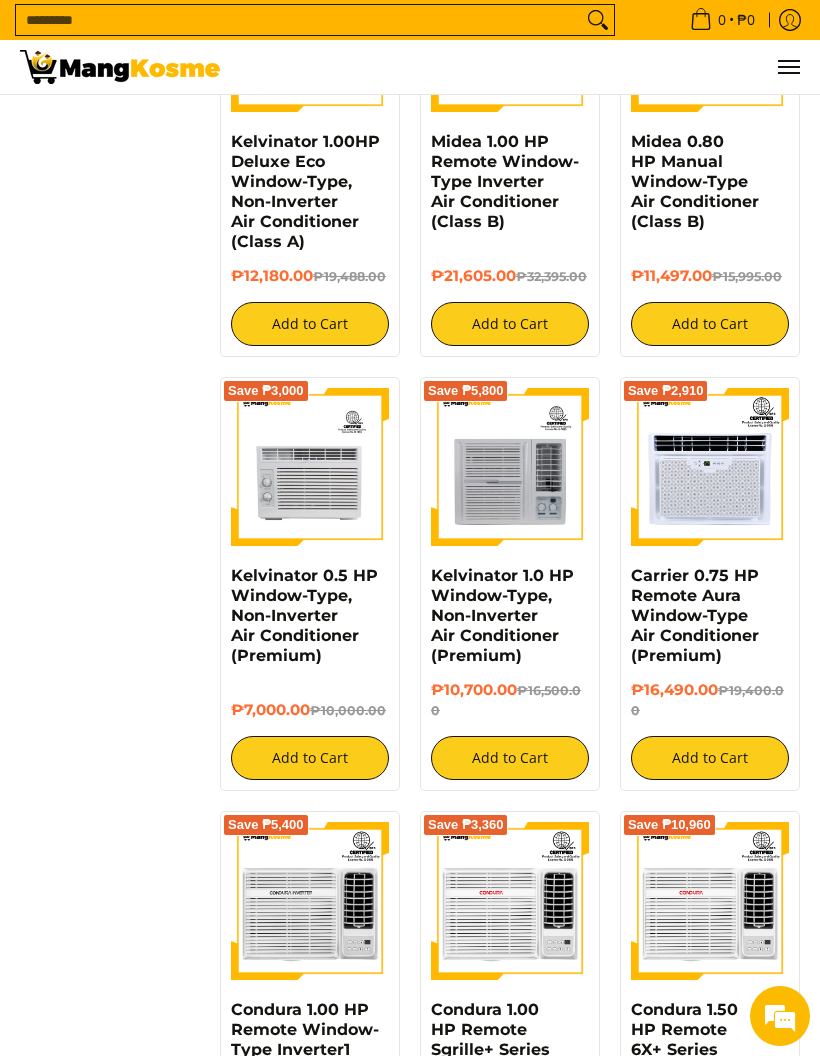 click at bounding box center [310, 467] 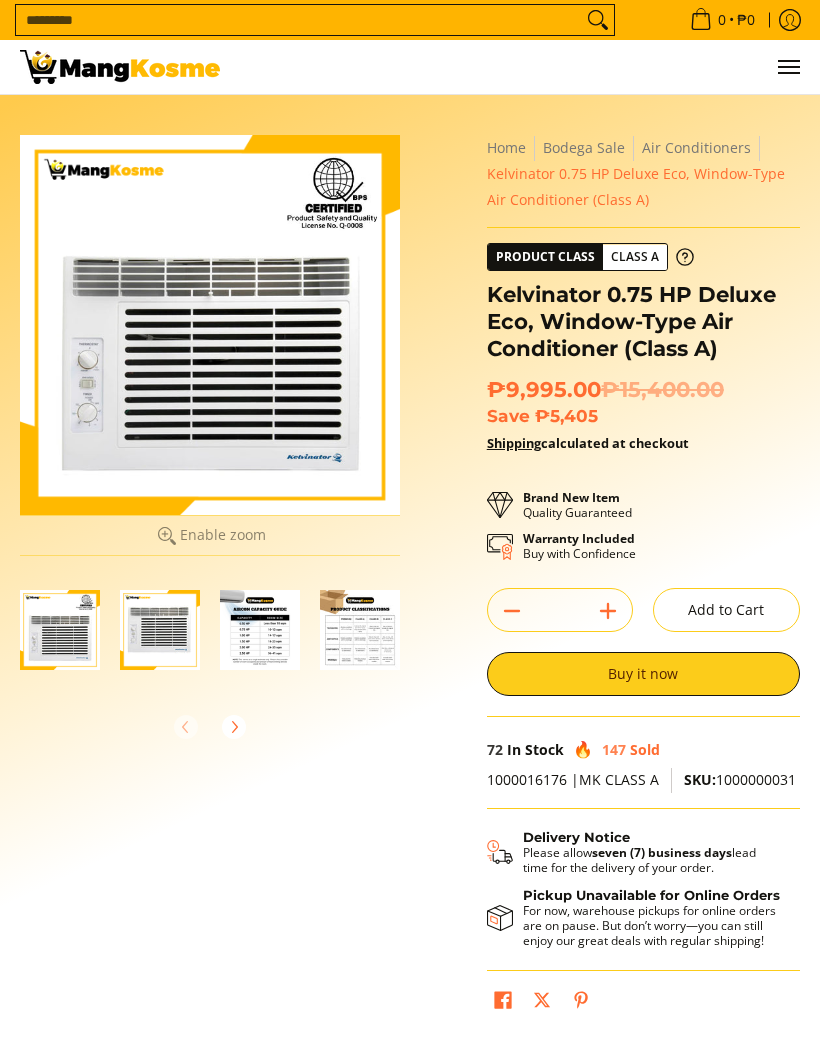 scroll, scrollTop: 0, scrollLeft: 0, axis: both 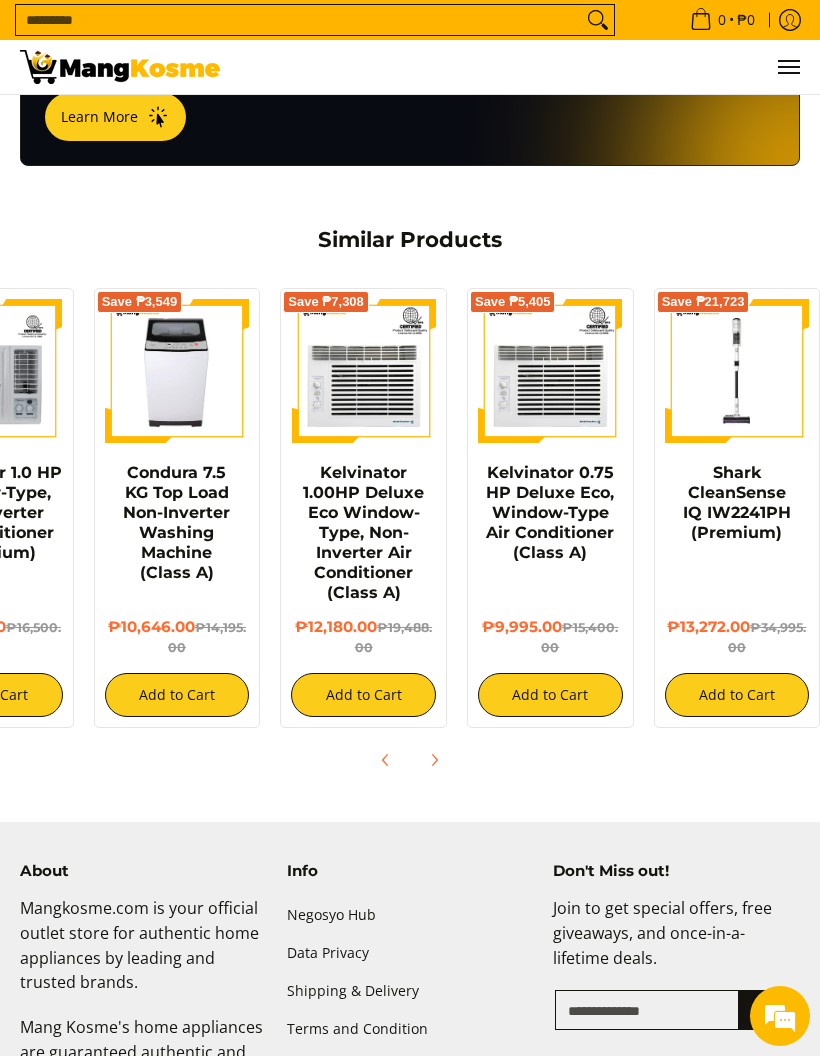 click on "Shark CleanSense IQ IW2241PH (Premium)" at bounding box center [737, 502] 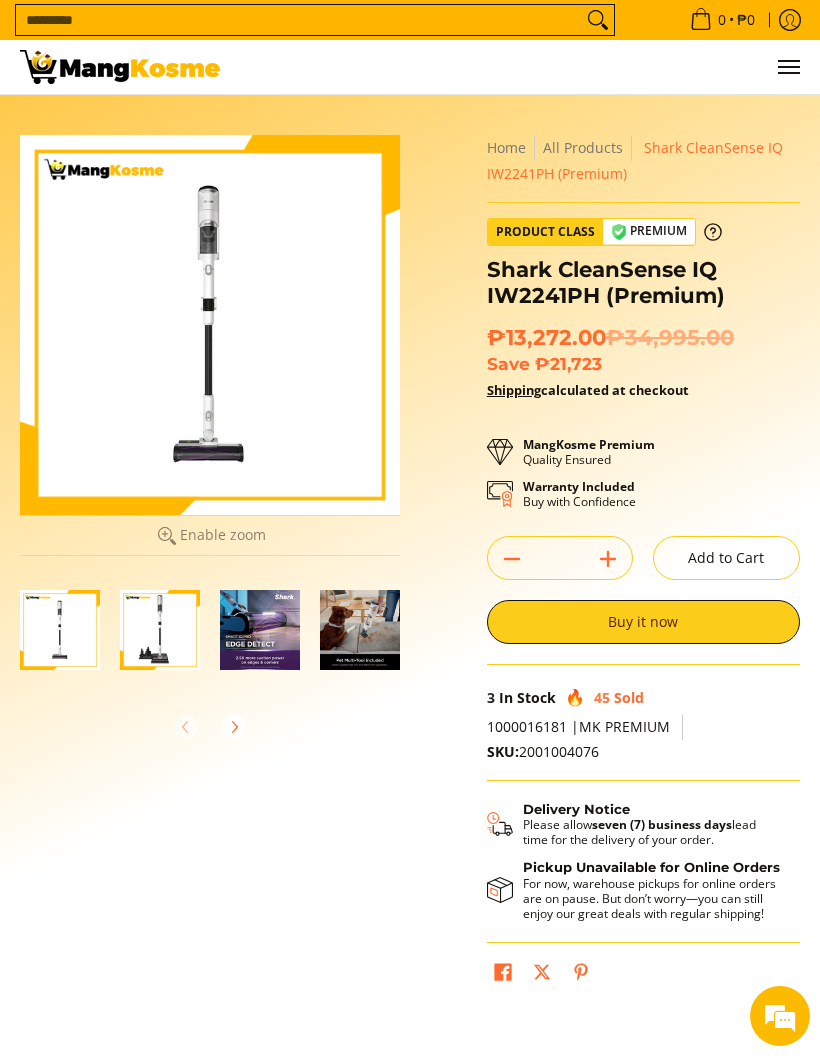 scroll, scrollTop: 0, scrollLeft: 0, axis: both 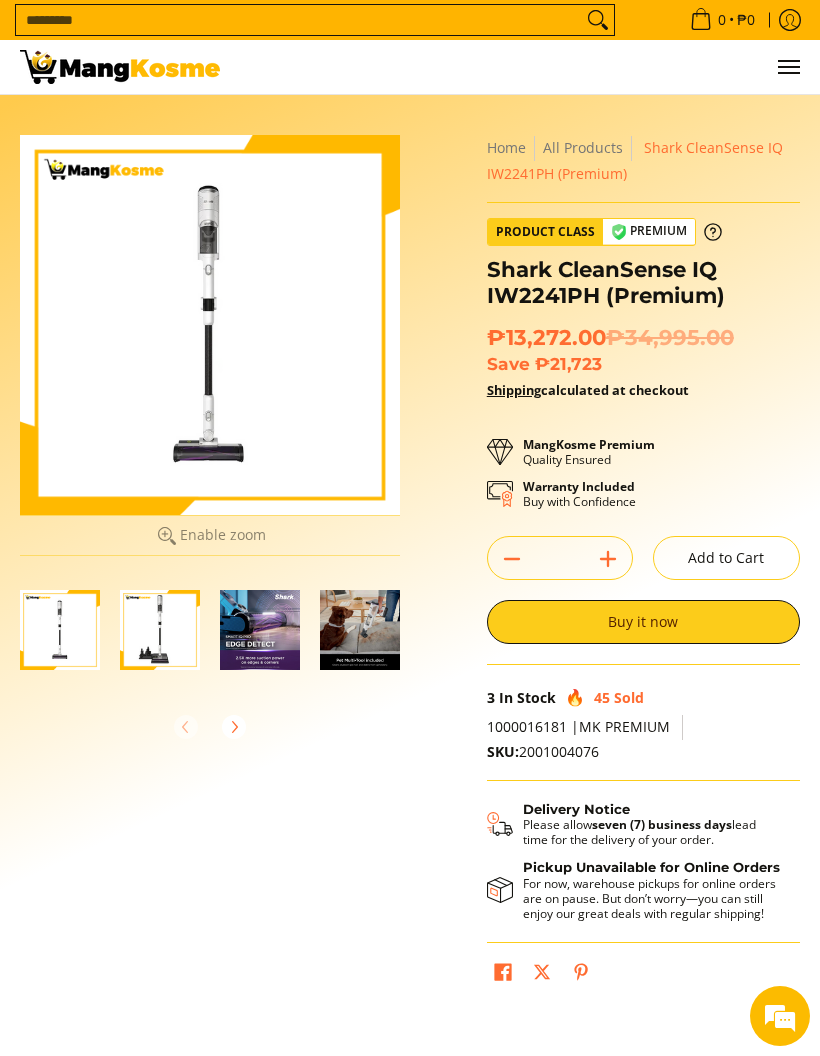 click at bounding box center [210, 325] 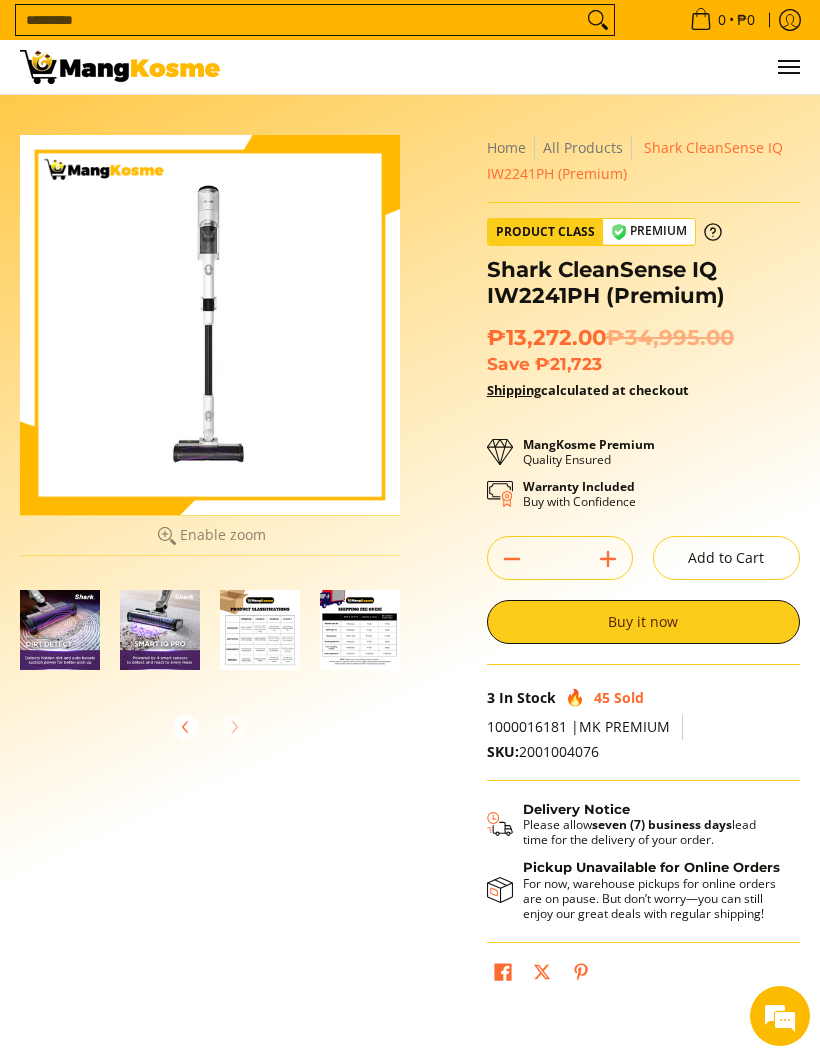 scroll, scrollTop: 0, scrollLeft: 700, axis: horizontal 